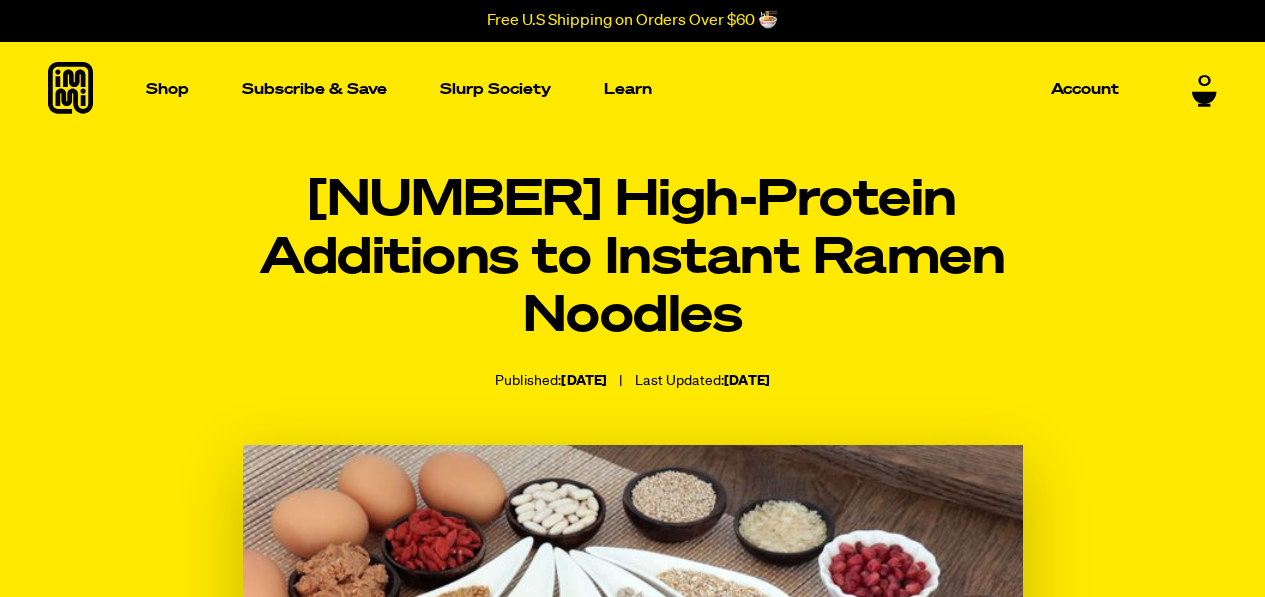 scroll, scrollTop: 0, scrollLeft: 0, axis: both 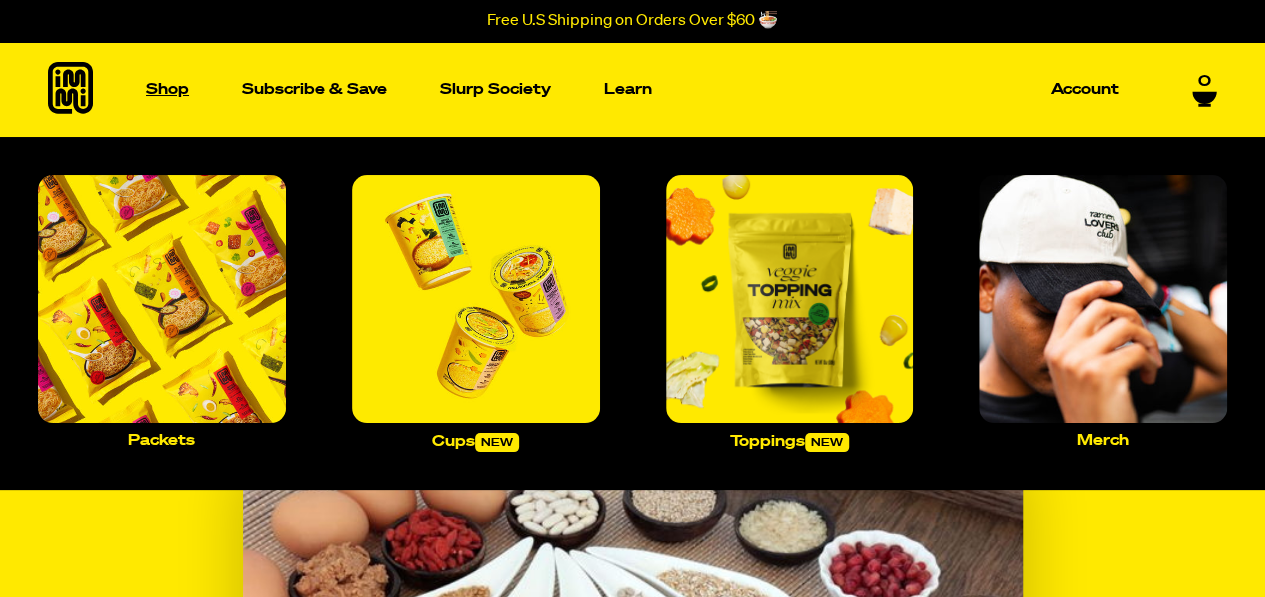 click on "Shop" at bounding box center [167, 89] 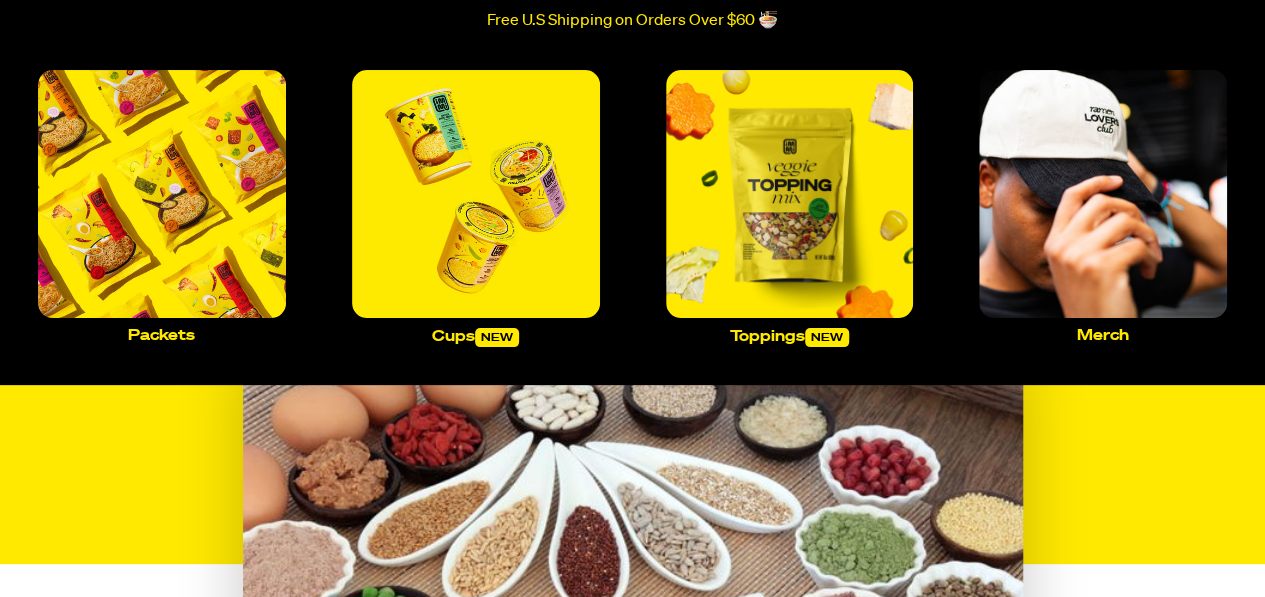 scroll, scrollTop: 0, scrollLeft: 0, axis: both 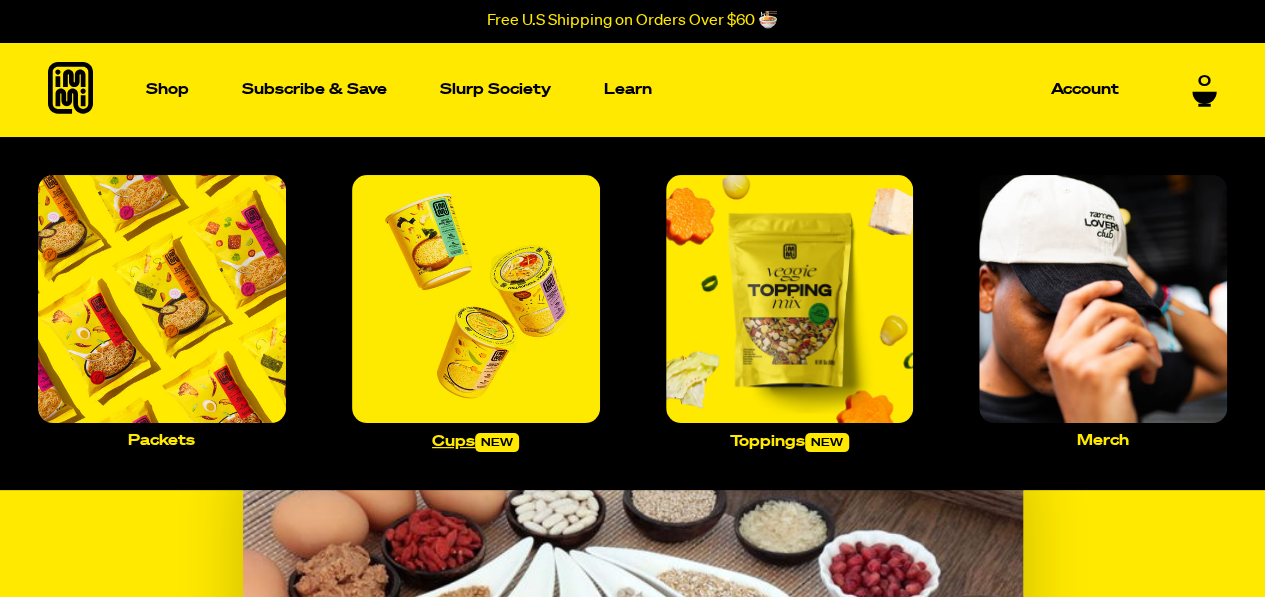 click at bounding box center (476, 299) 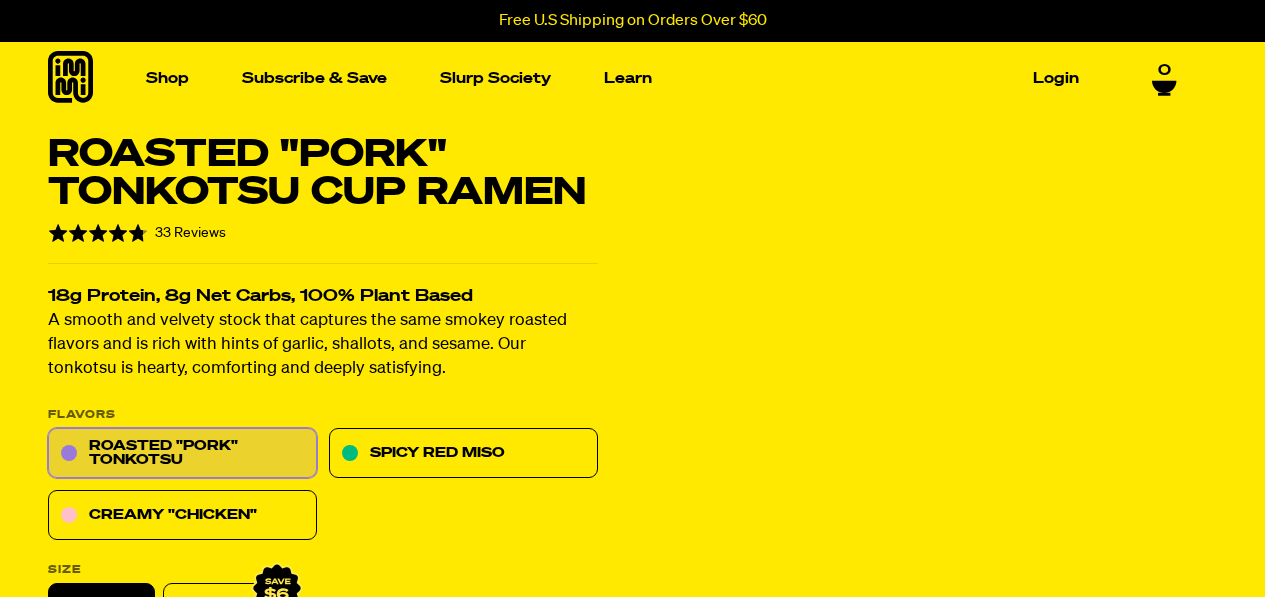 scroll, scrollTop: 0, scrollLeft: 0, axis: both 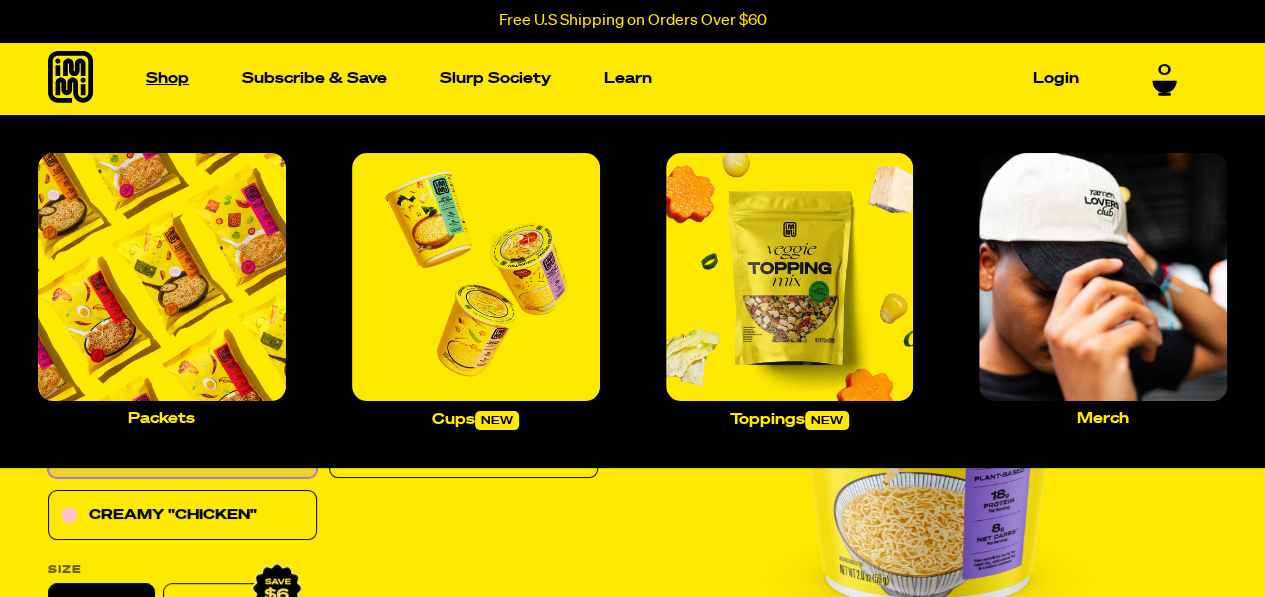 click on "Shop" at bounding box center (167, 78) 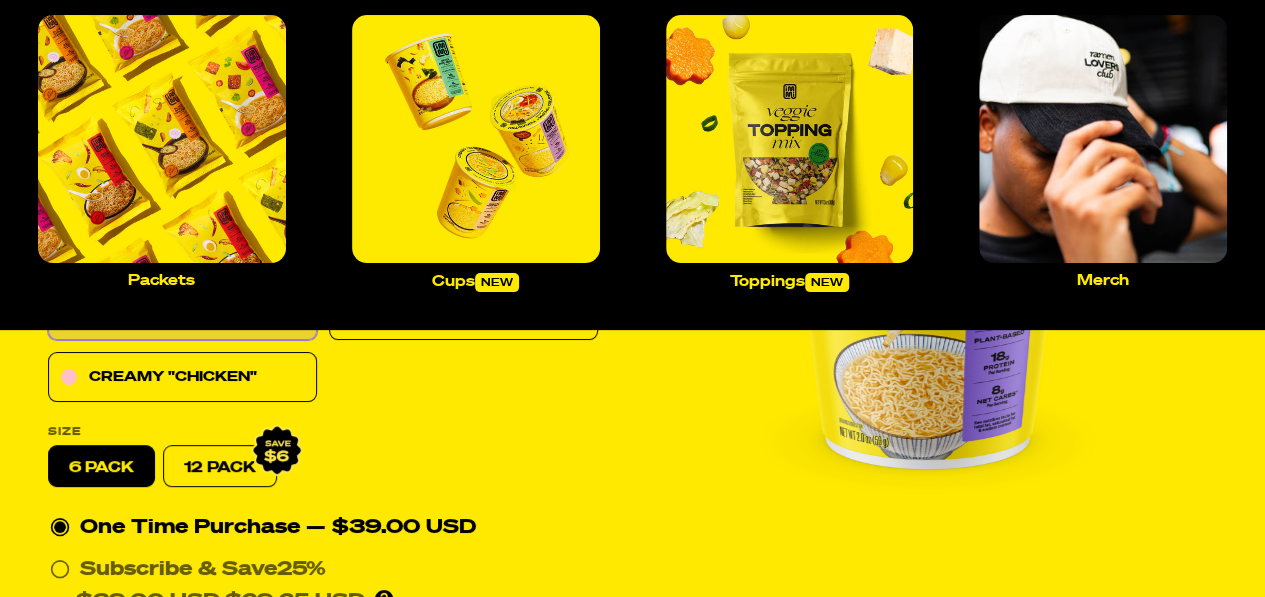 scroll, scrollTop: 144, scrollLeft: 0, axis: vertical 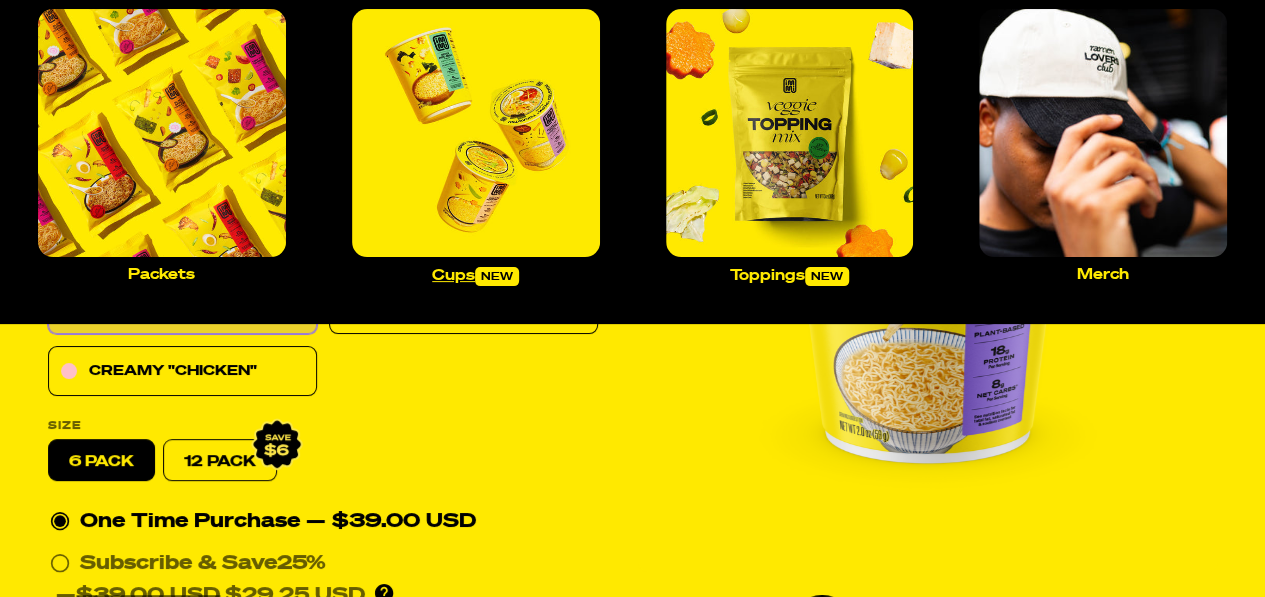 click at bounding box center (476, 133) 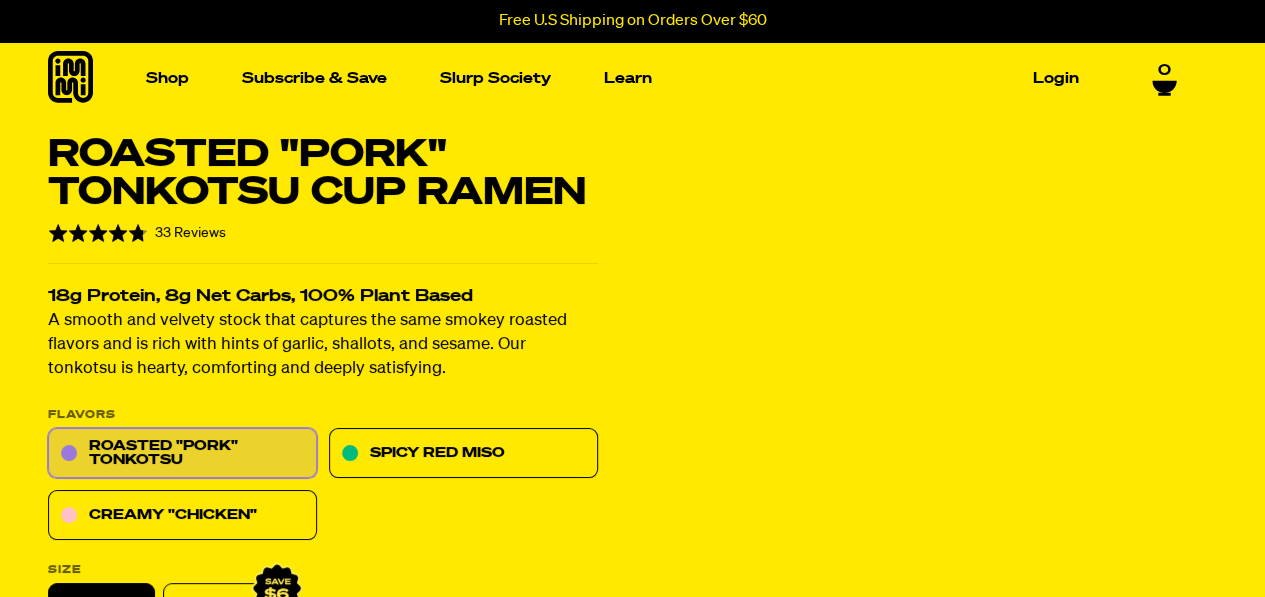 scroll, scrollTop: 256, scrollLeft: 0, axis: vertical 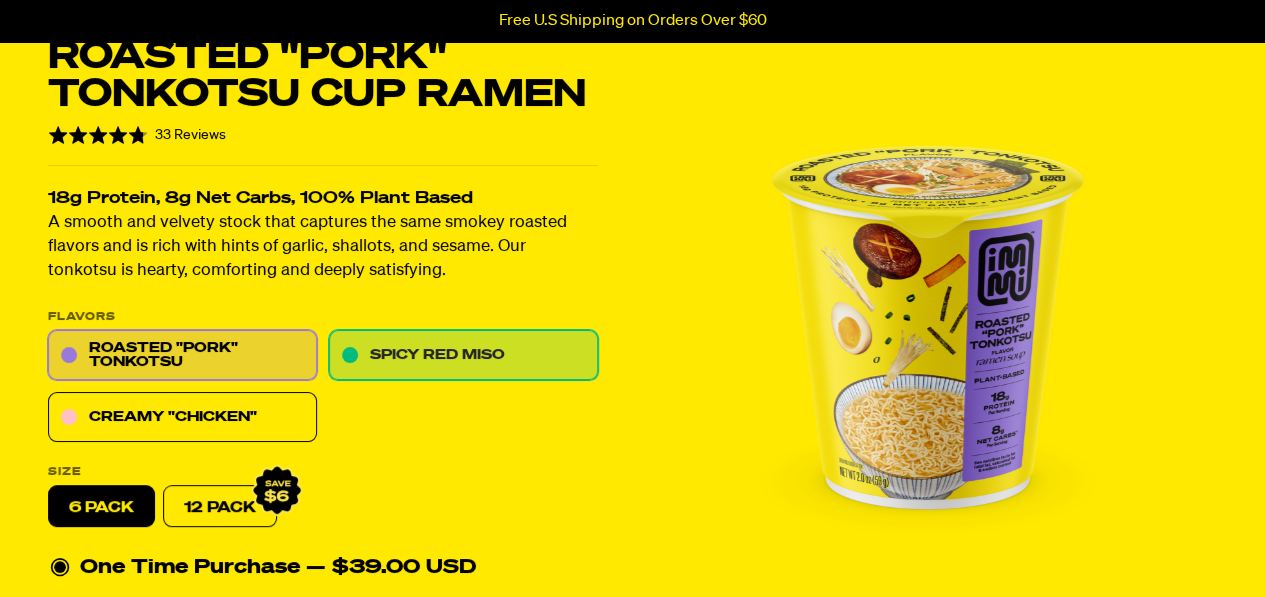 click on "Spicy Red Miso" at bounding box center (463, 356) 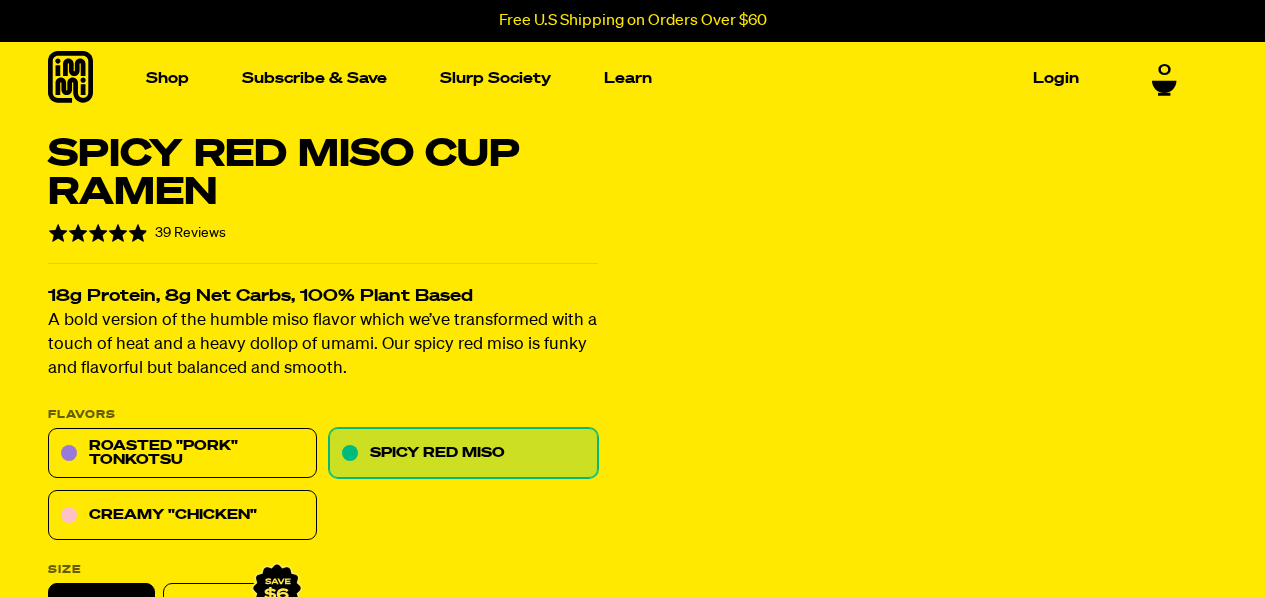 scroll, scrollTop: 0, scrollLeft: 0, axis: both 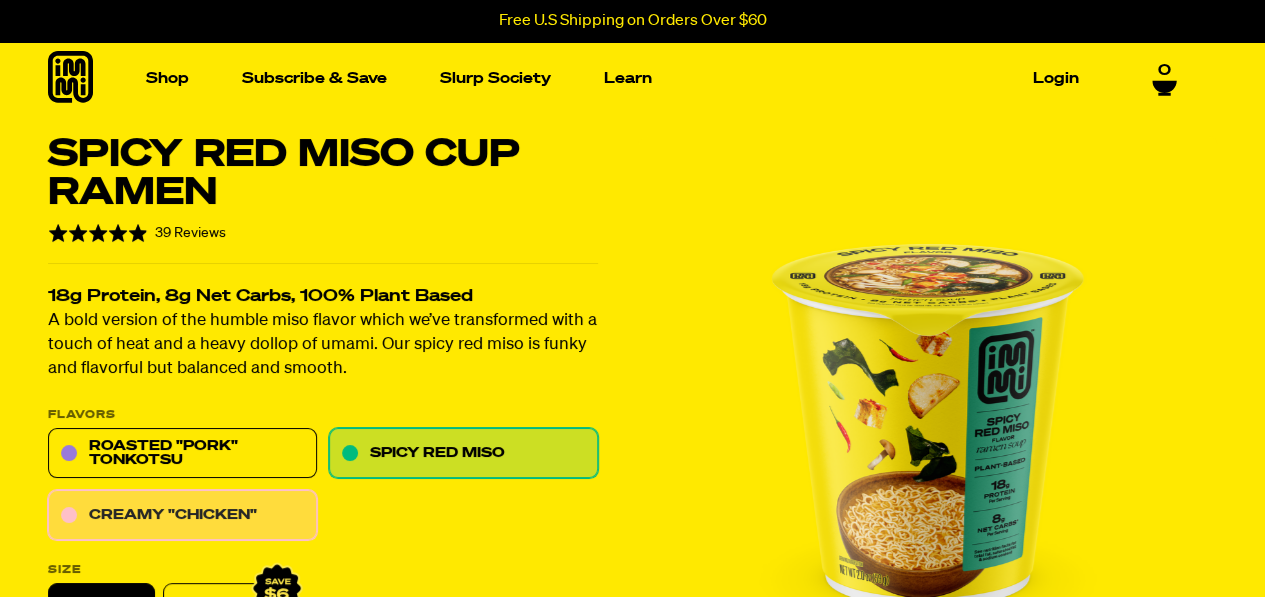 click on "Creamy "Chicken"" at bounding box center [182, 516] 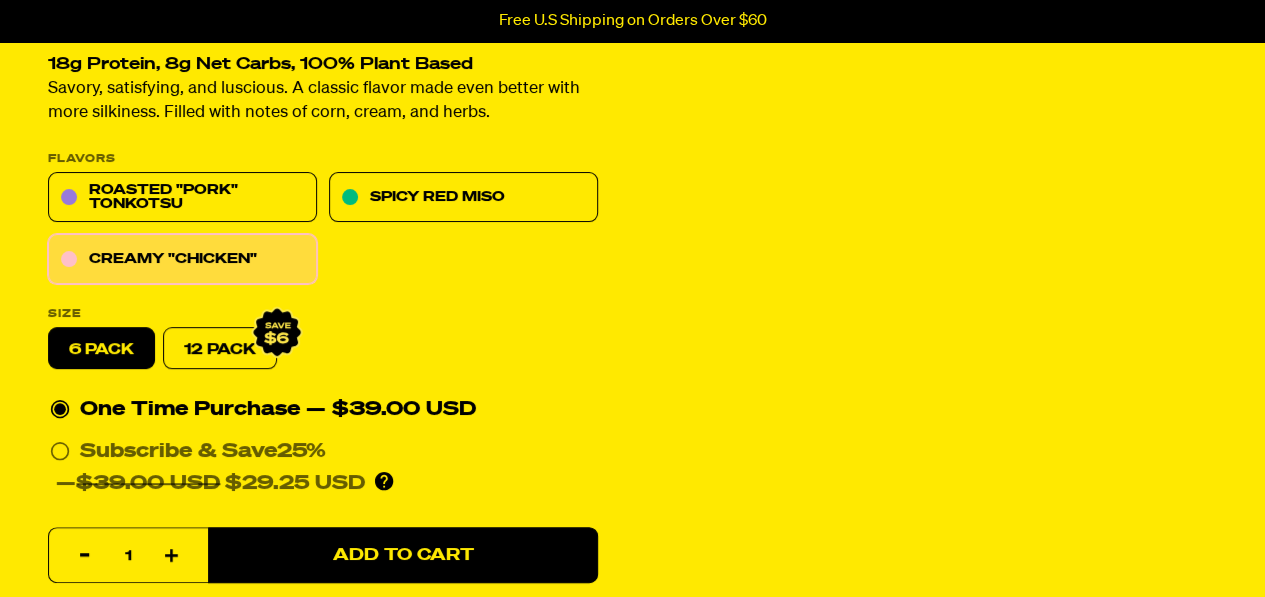 scroll, scrollTop: 273, scrollLeft: 0, axis: vertical 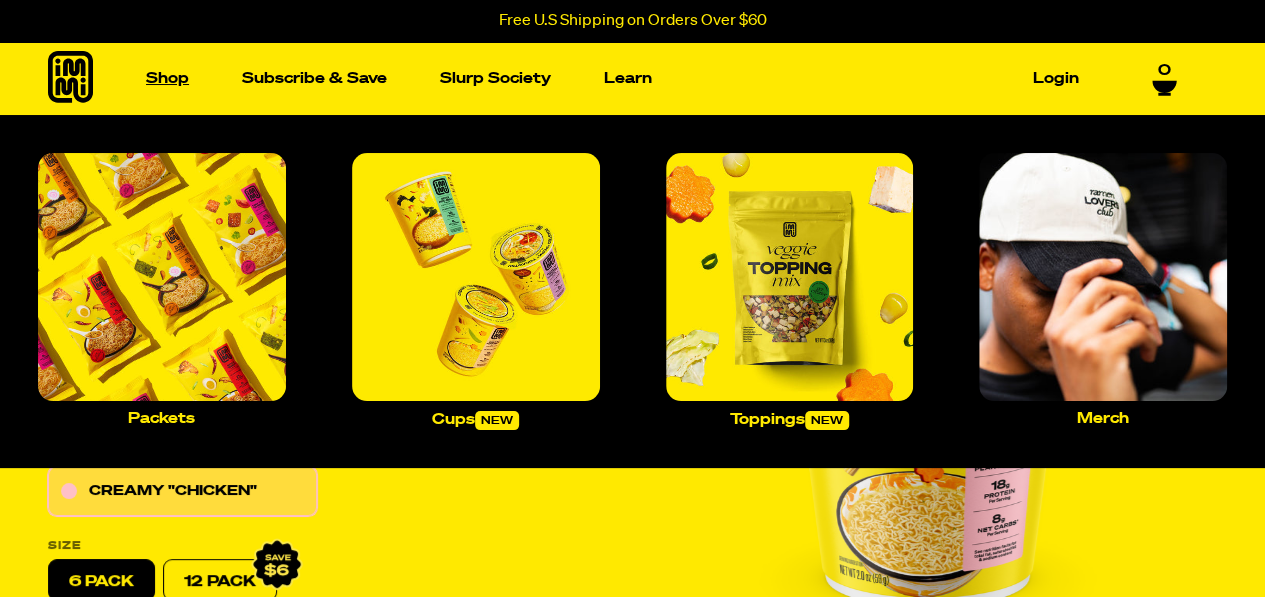 click on "Shop" at bounding box center (167, 78) 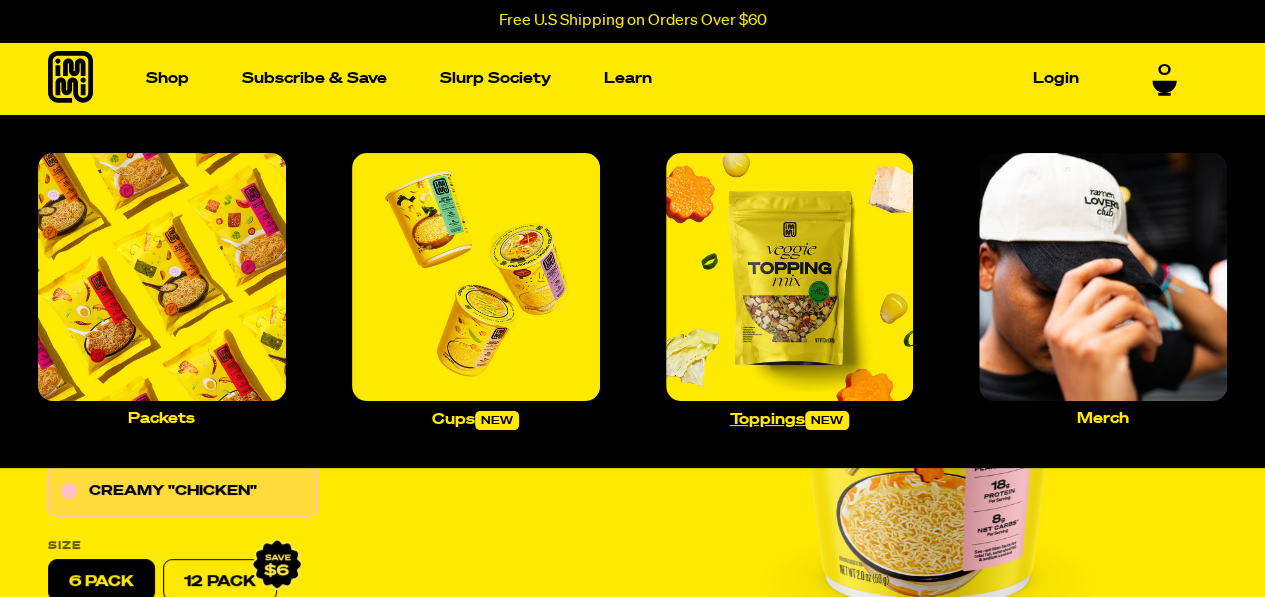 click at bounding box center [790, 277] 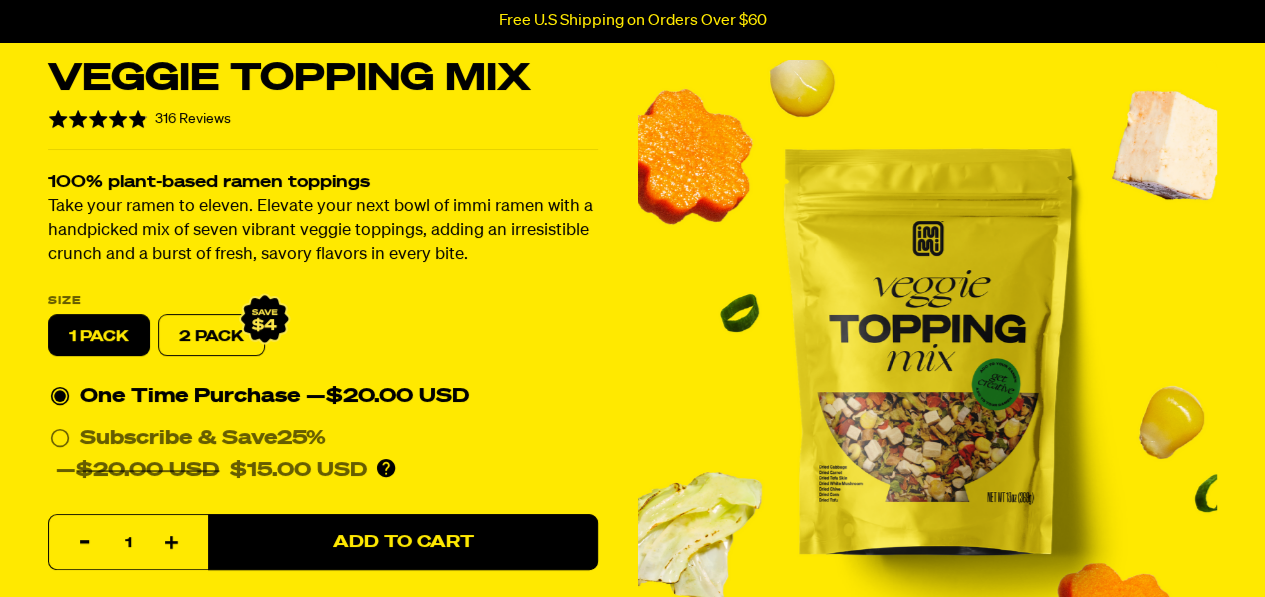 scroll, scrollTop: 92, scrollLeft: 0, axis: vertical 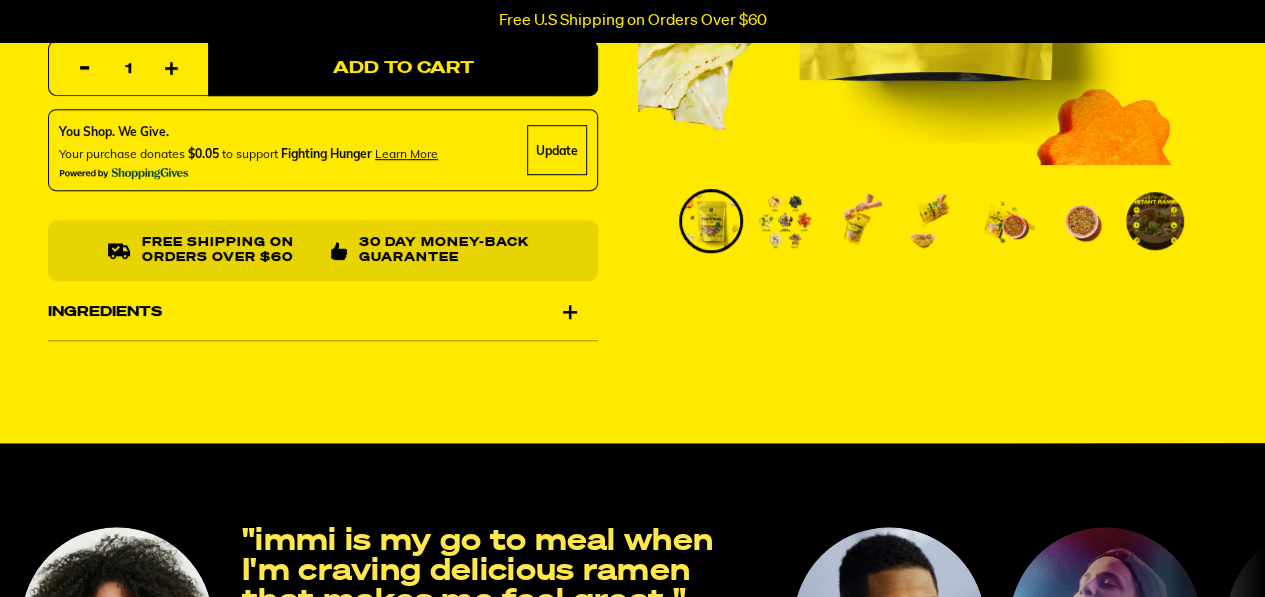 click on "Ingredients" at bounding box center (323, 313) 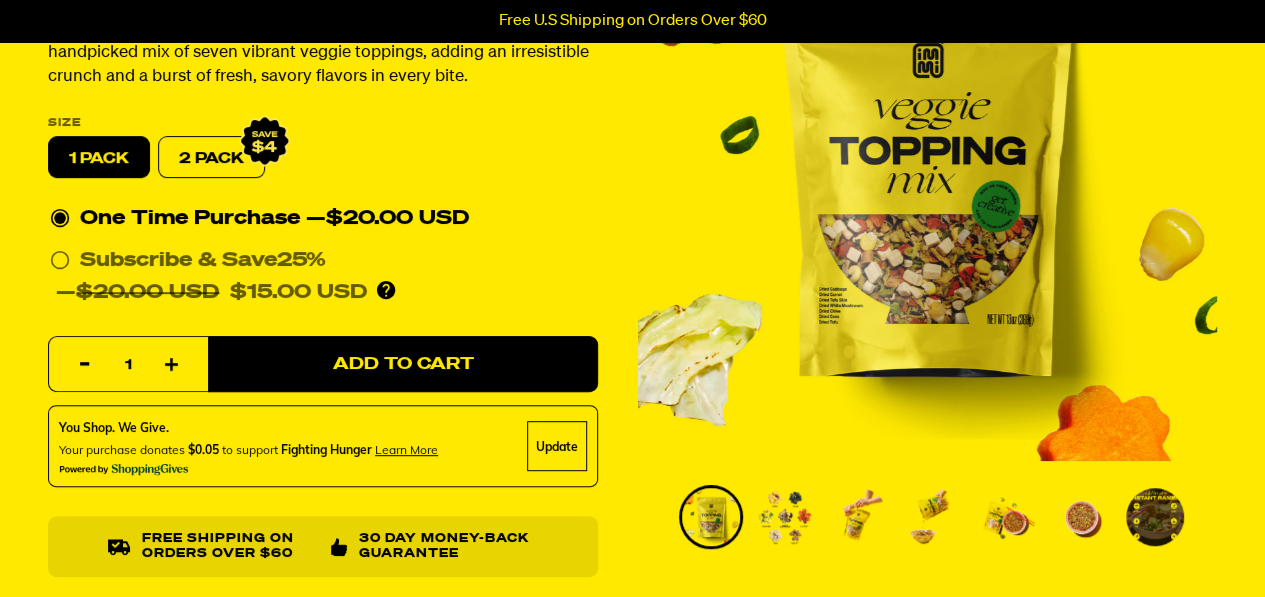 scroll, scrollTop: 250, scrollLeft: 0, axis: vertical 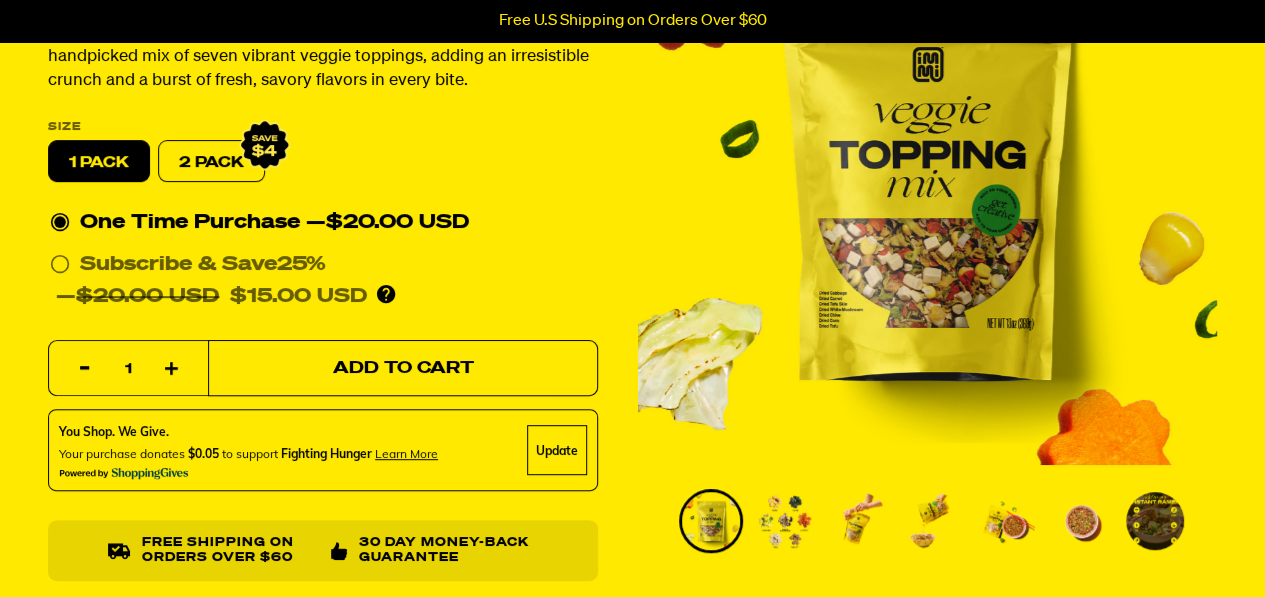click on "Add to Cart" at bounding box center [403, 369] 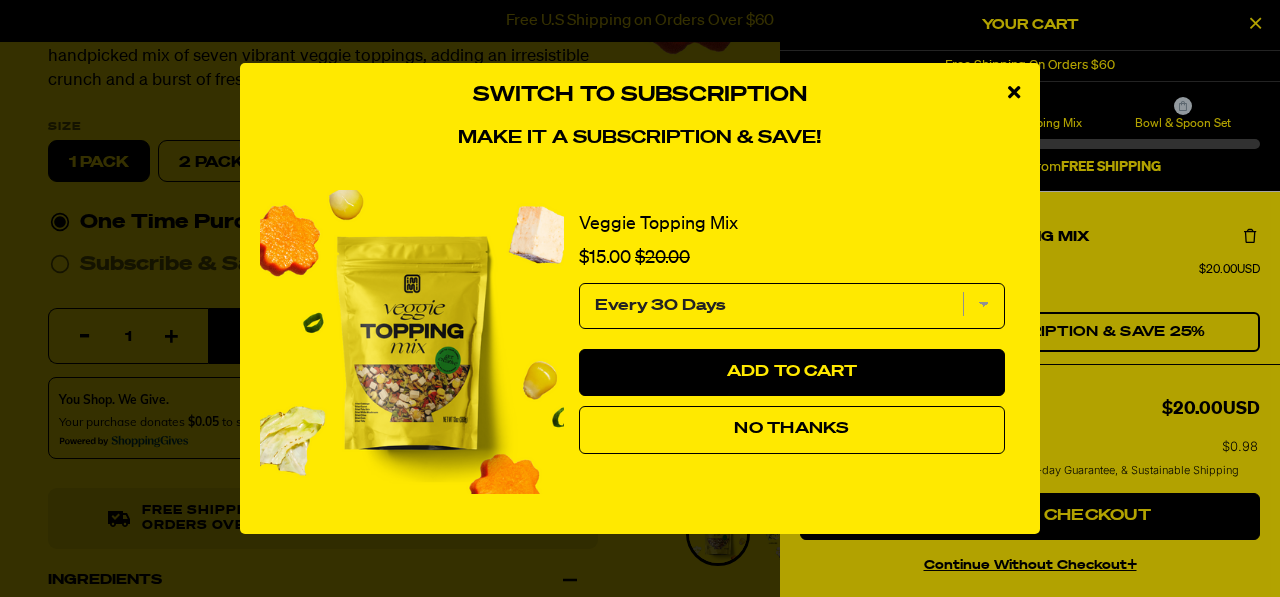 click on "No Thanks" at bounding box center [792, 430] 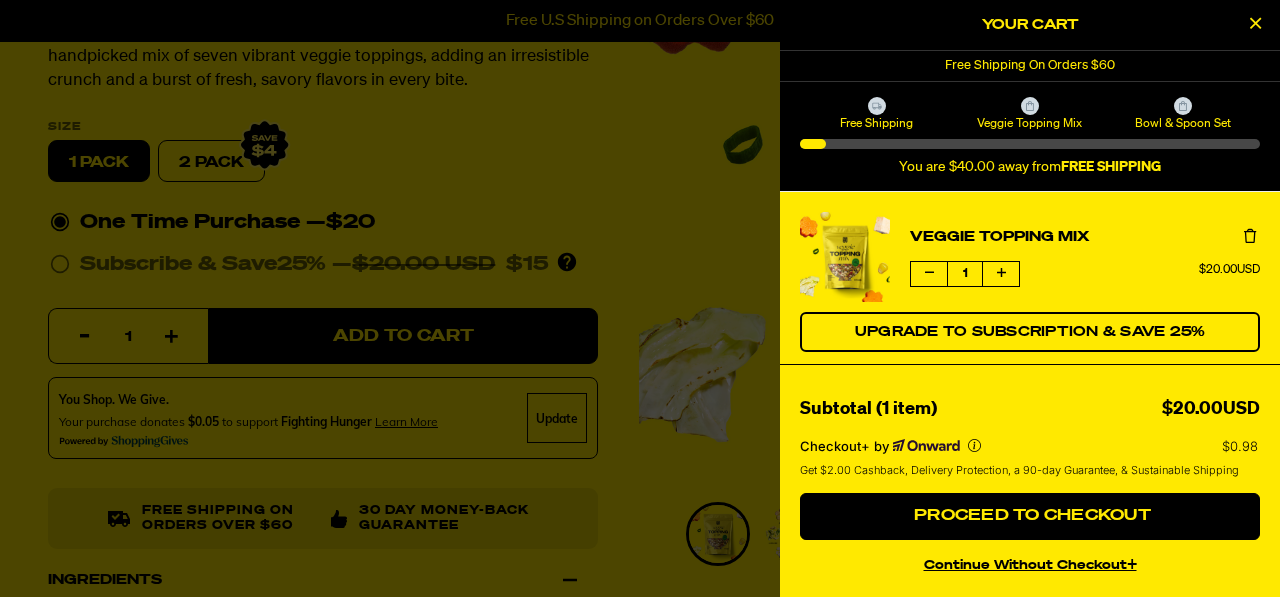 click at bounding box center [1255, 23] 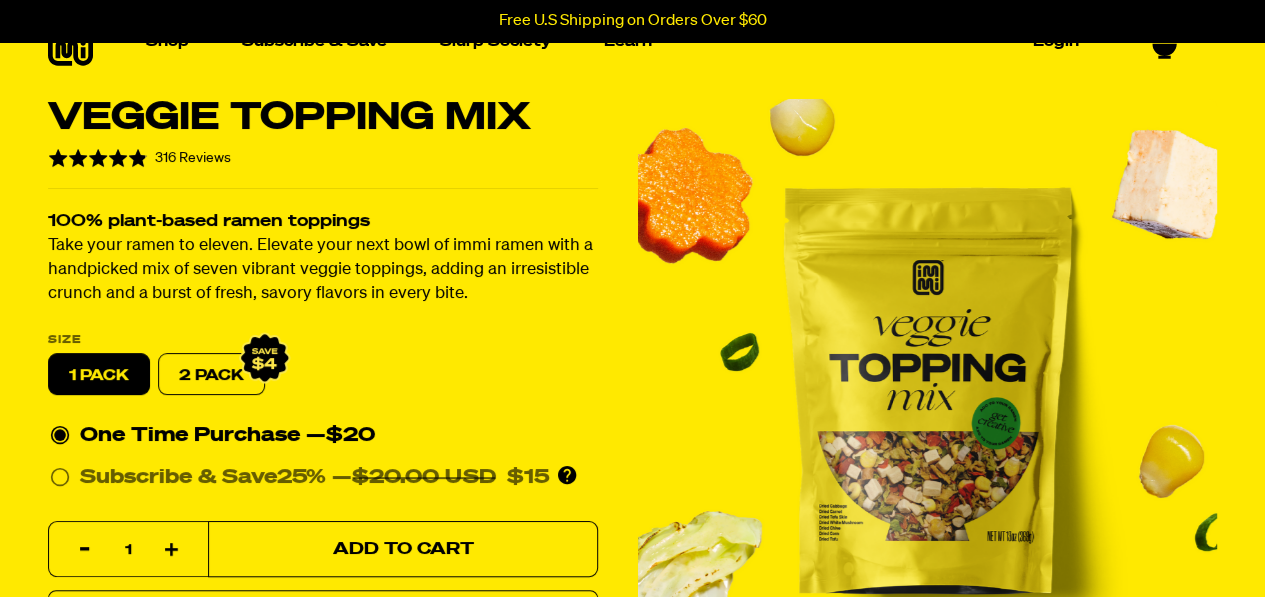 scroll, scrollTop: 0, scrollLeft: 0, axis: both 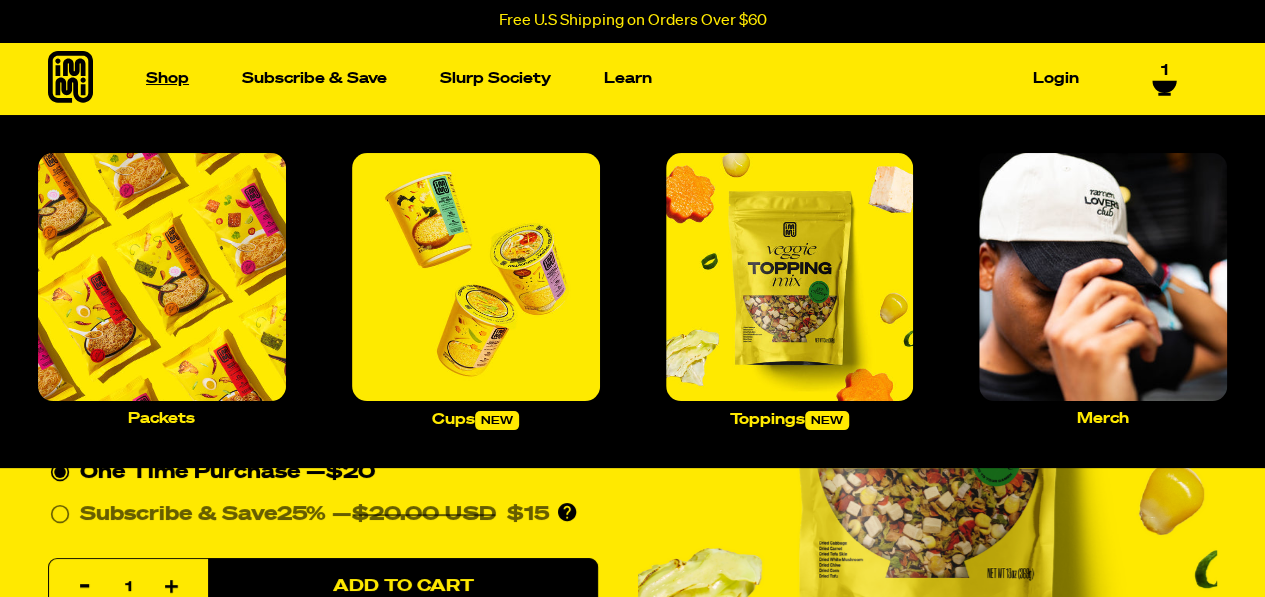click on "Shop" at bounding box center (167, 78) 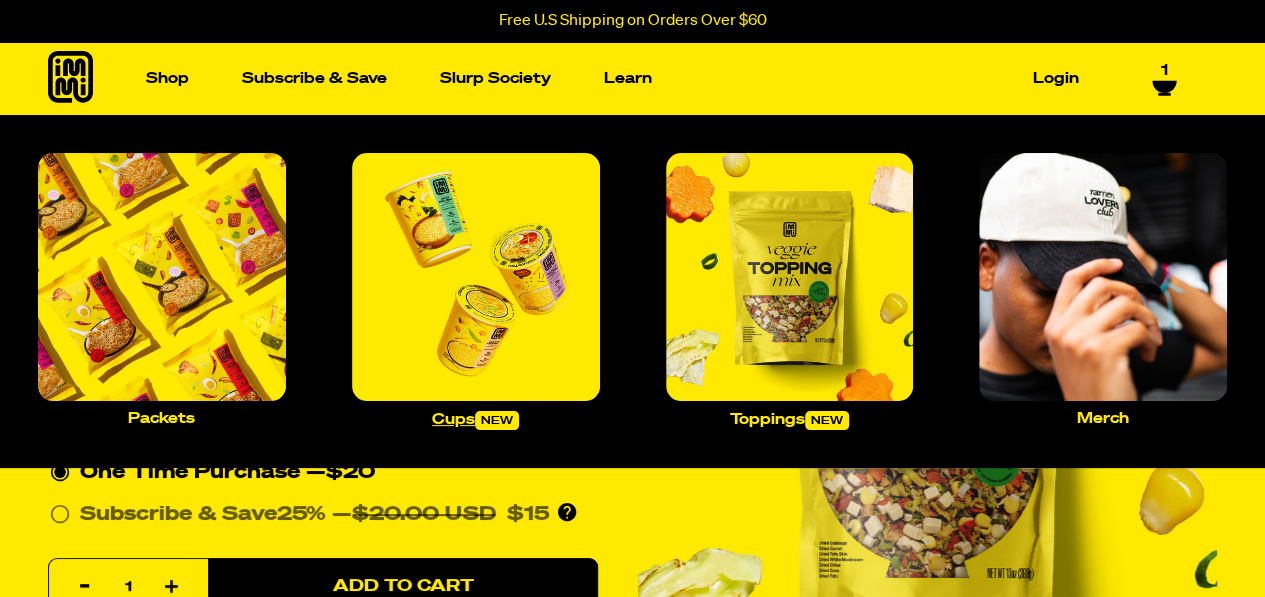 click at bounding box center [476, 277] 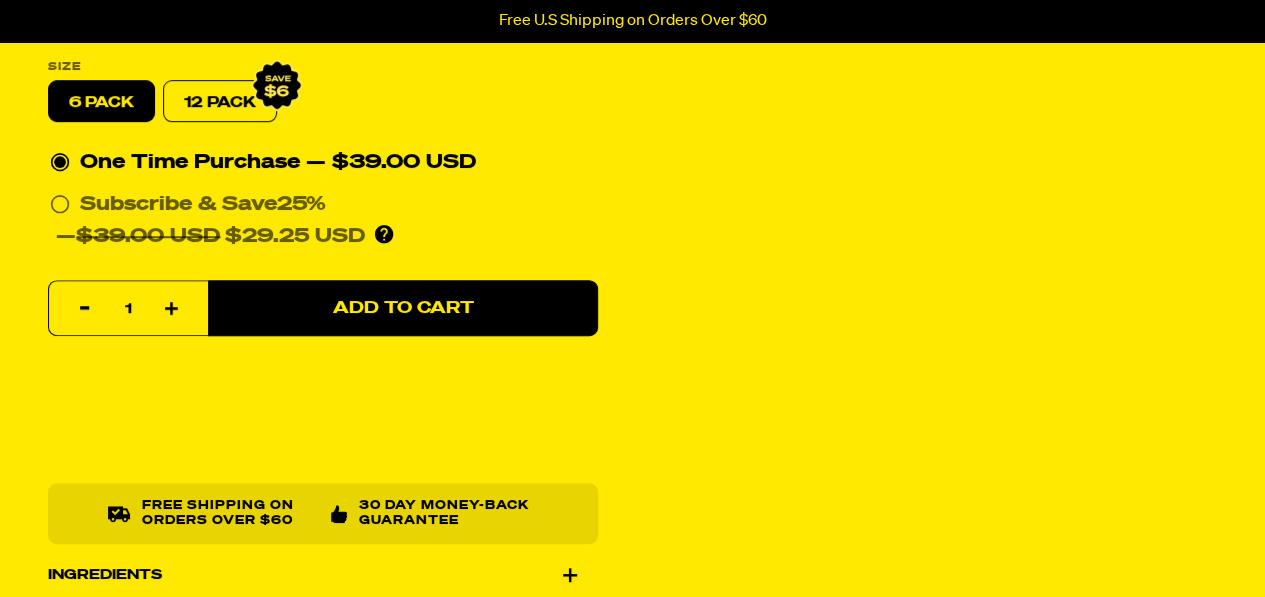 scroll, scrollTop: 618, scrollLeft: 0, axis: vertical 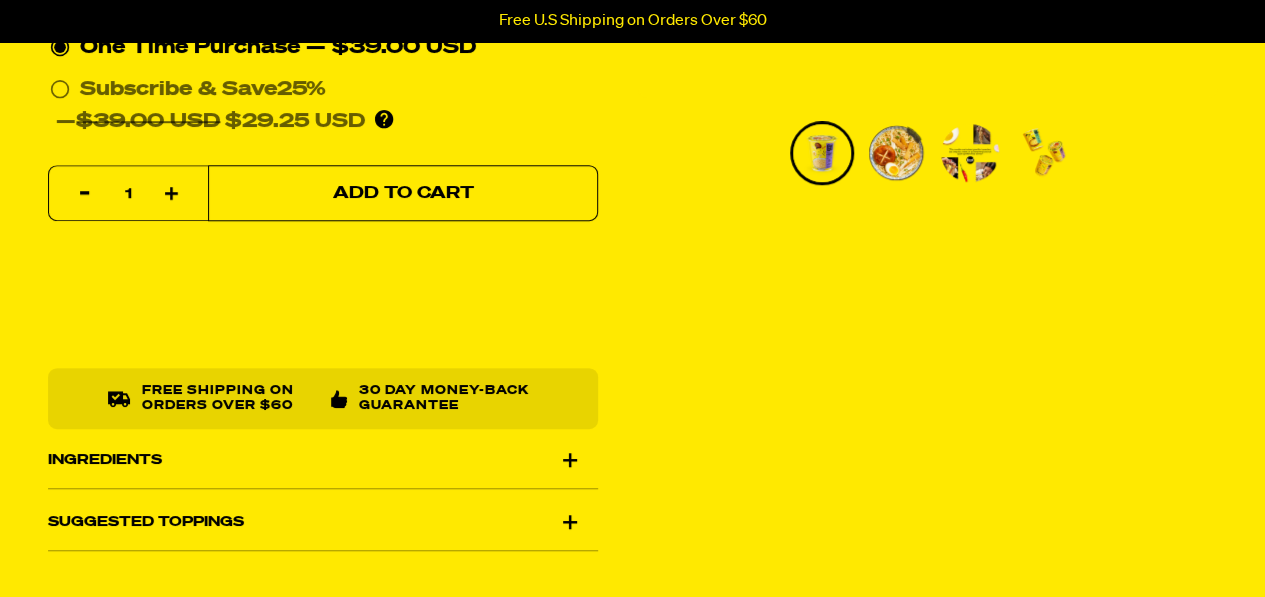click on "Add to Cart" at bounding box center [403, 194] 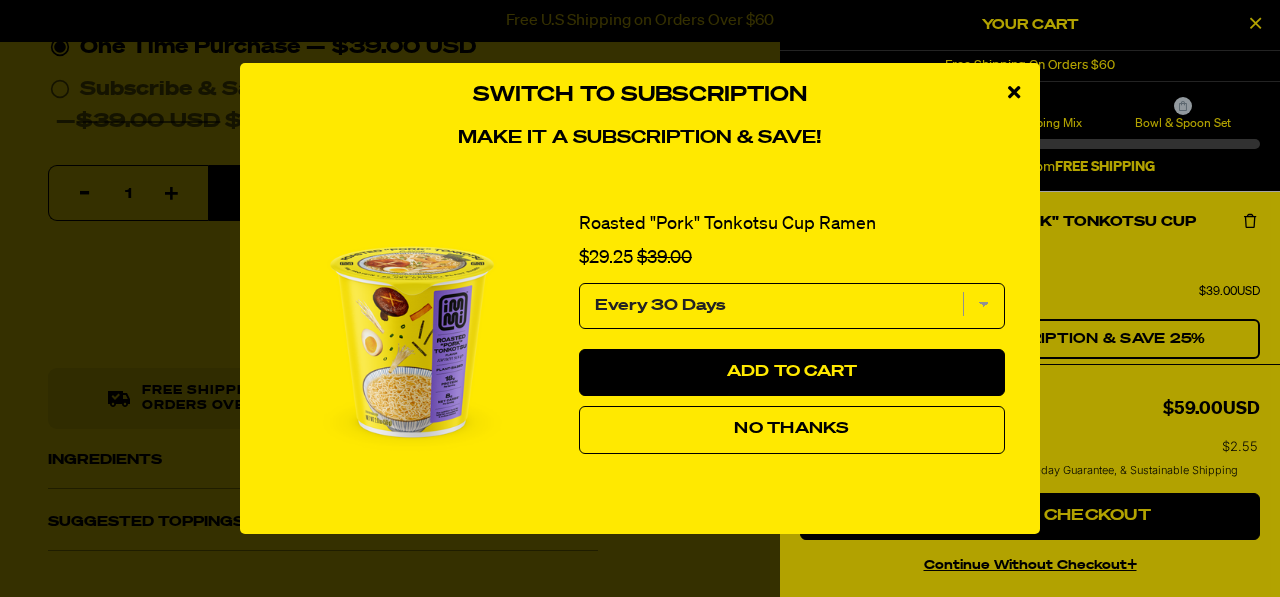 click on "No Thanks" at bounding box center [792, 430] 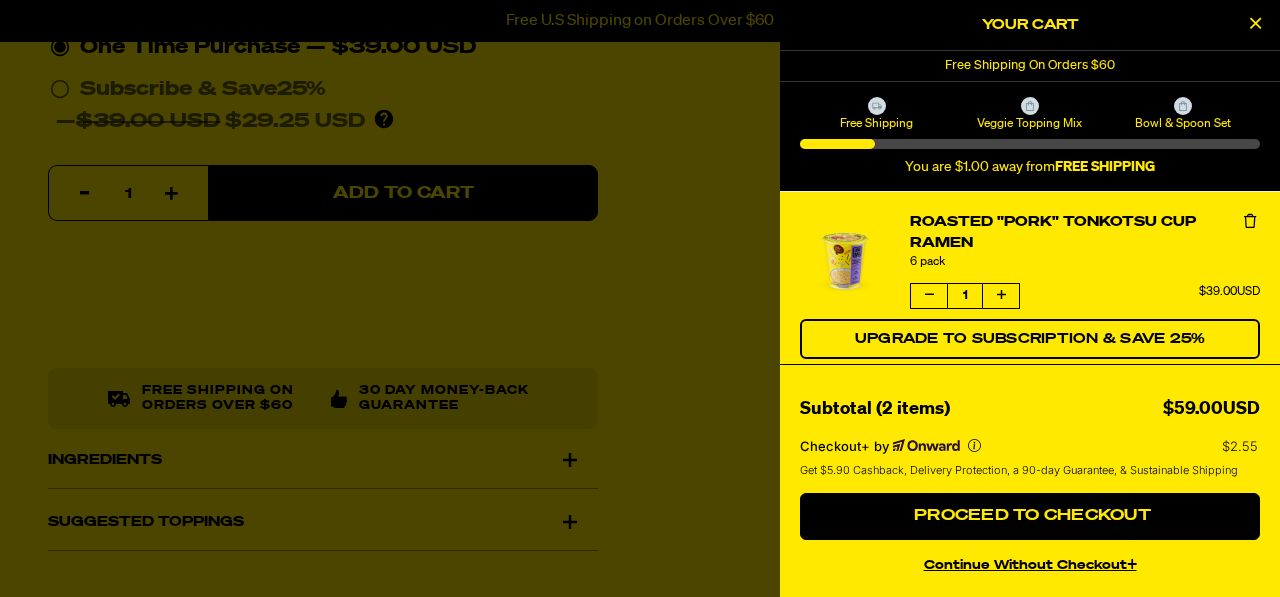 click at bounding box center (1255, 23) 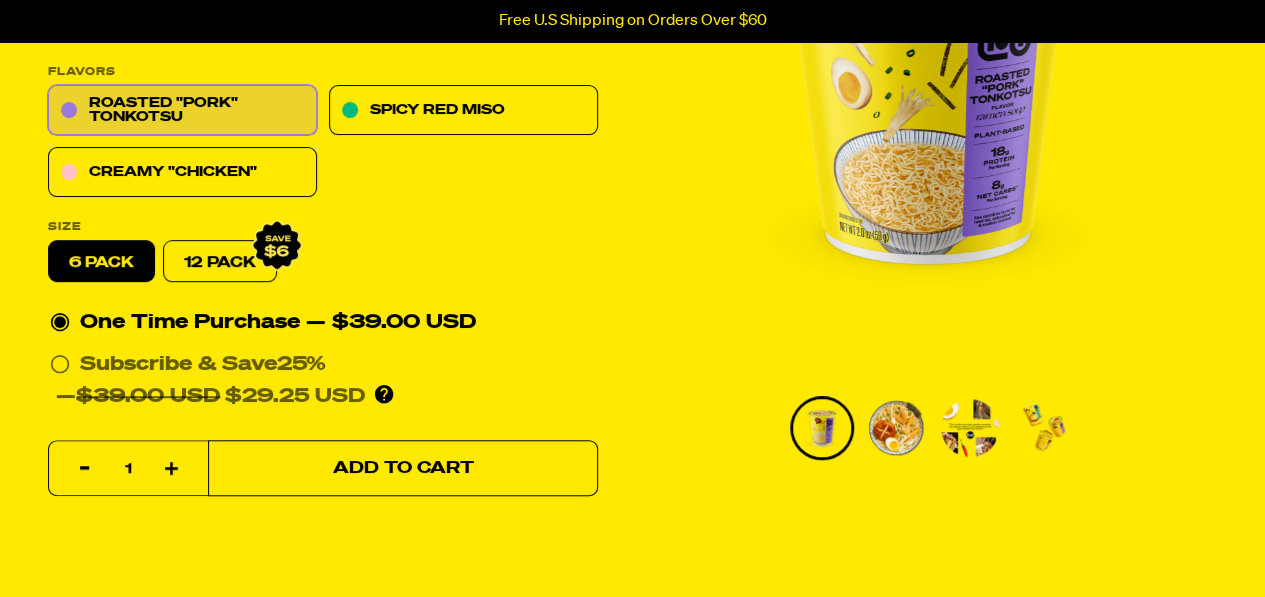 scroll, scrollTop: 335, scrollLeft: 0, axis: vertical 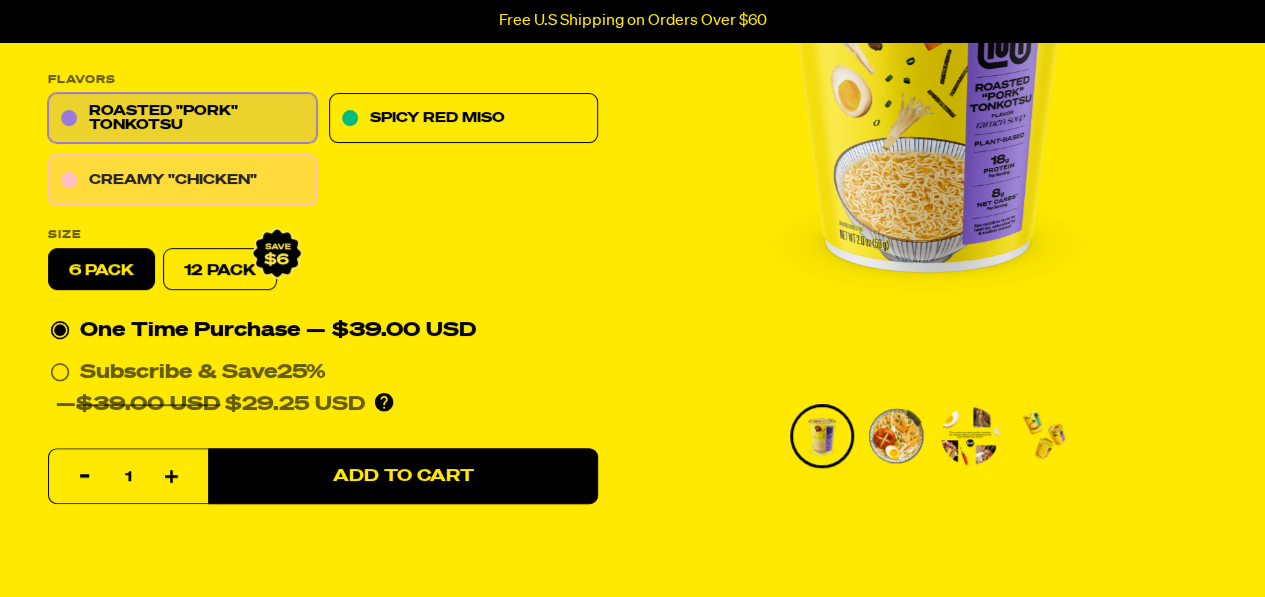 click on "Creamy "Chicken"" at bounding box center (182, 181) 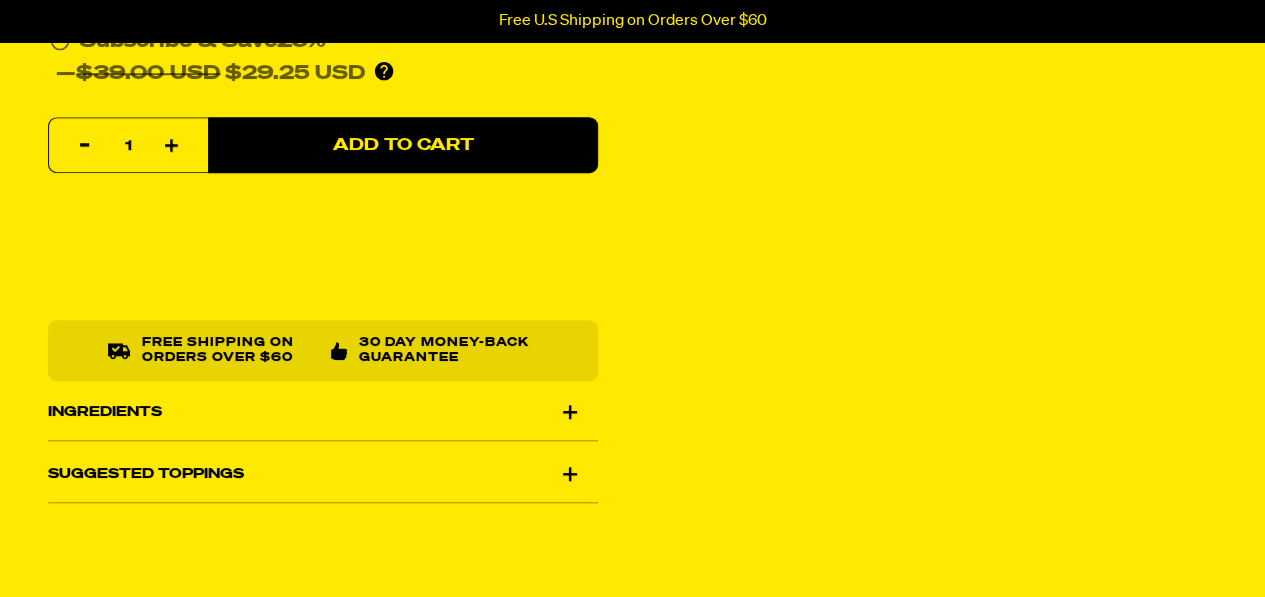 scroll, scrollTop: 0, scrollLeft: 0, axis: both 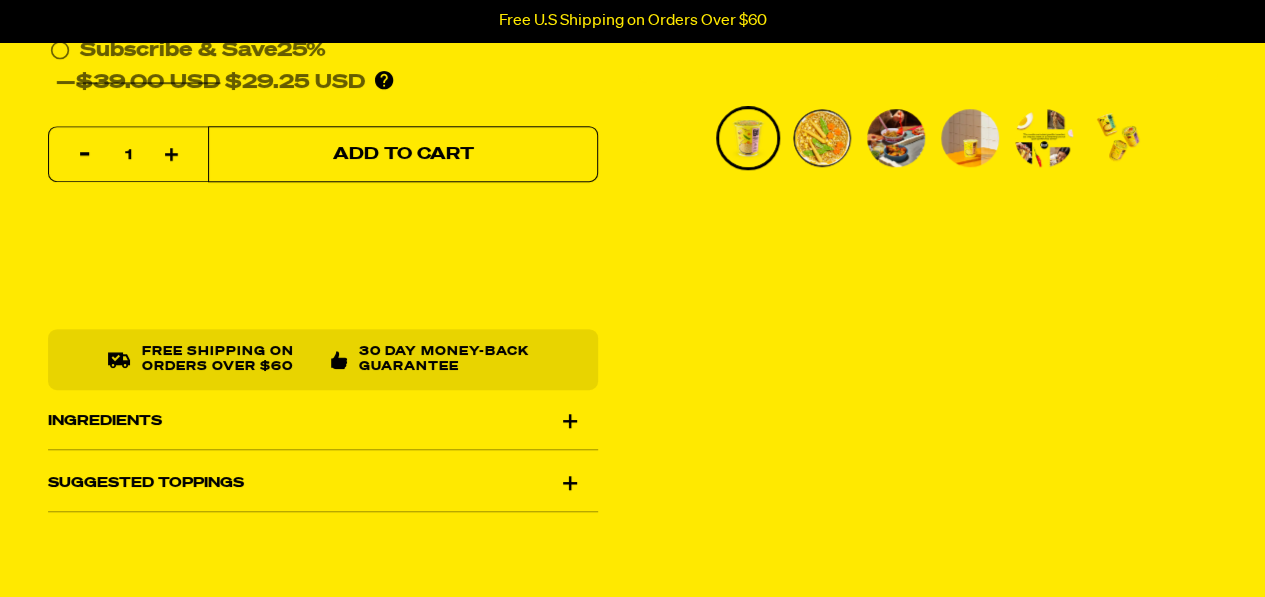 click on "Add to Cart" at bounding box center (403, 155) 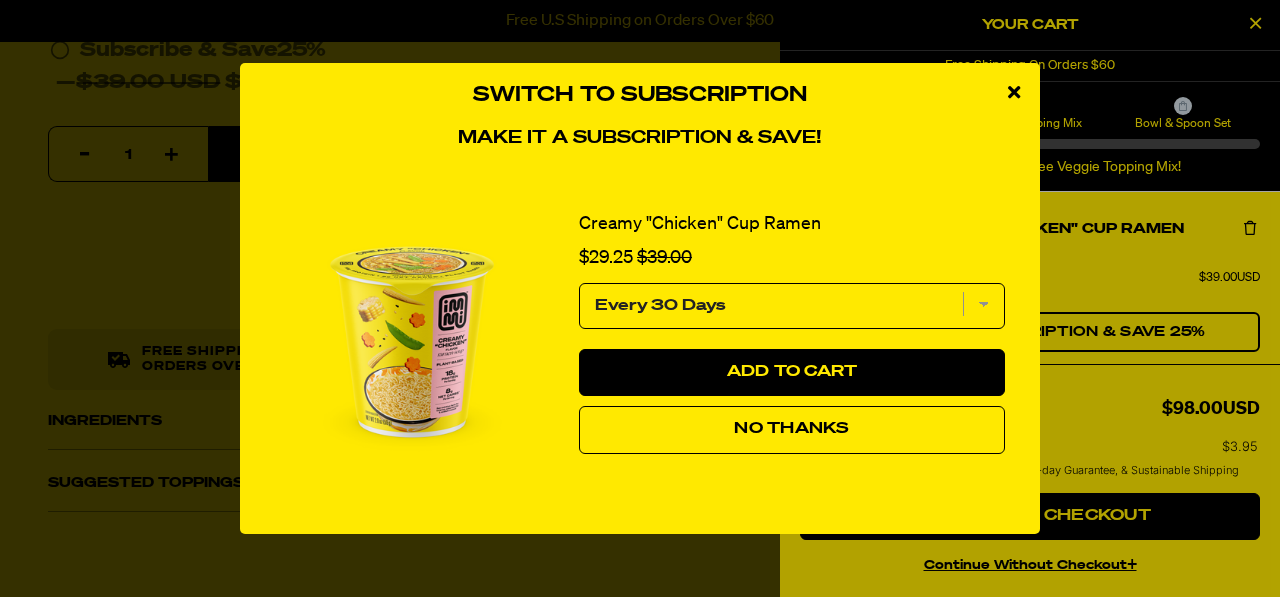 click on "No Thanks" at bounding box center (792, 430) 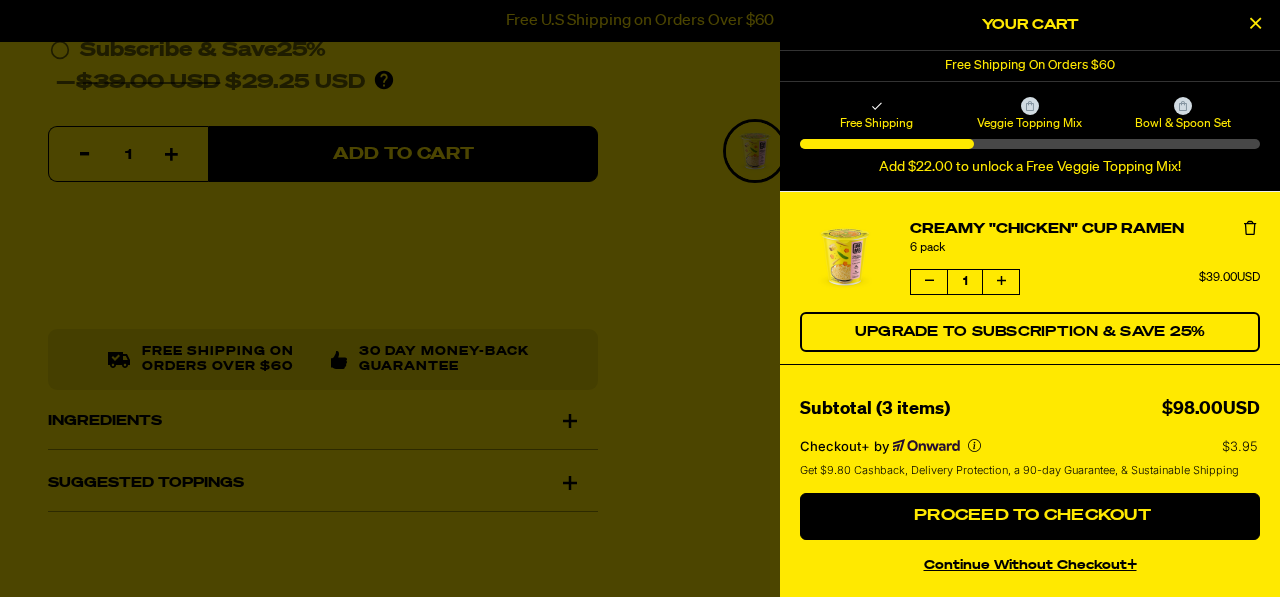 click at bounding box center [1255, 25] 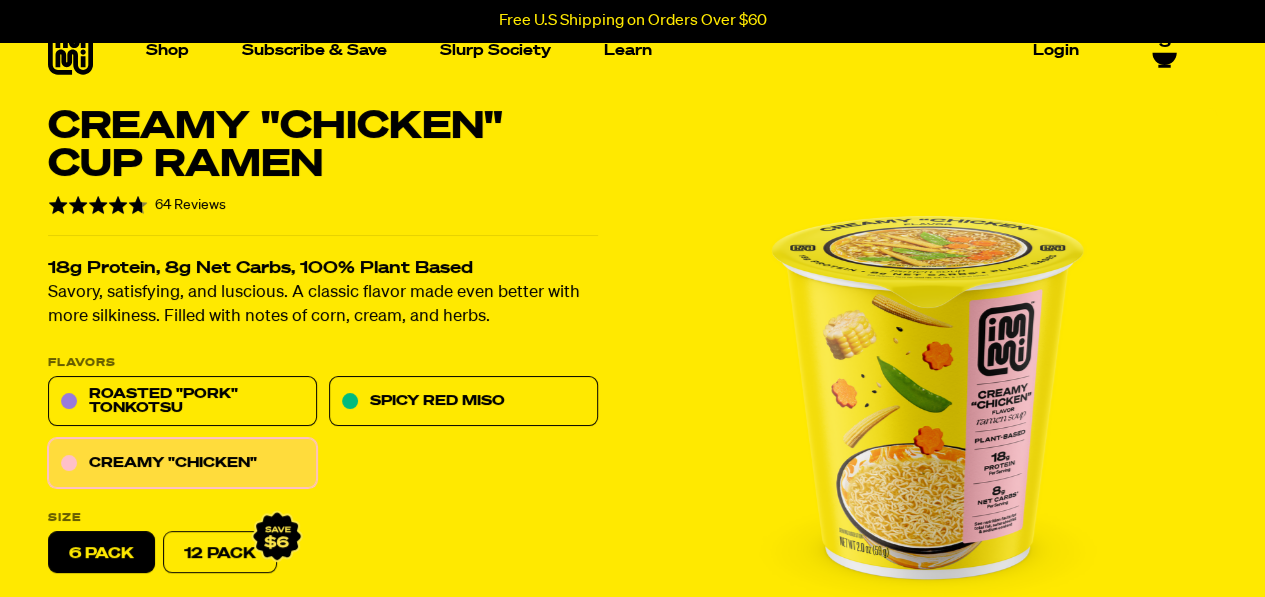 scroll, scrollTop: 0, scrollLeft: 0, axis: both 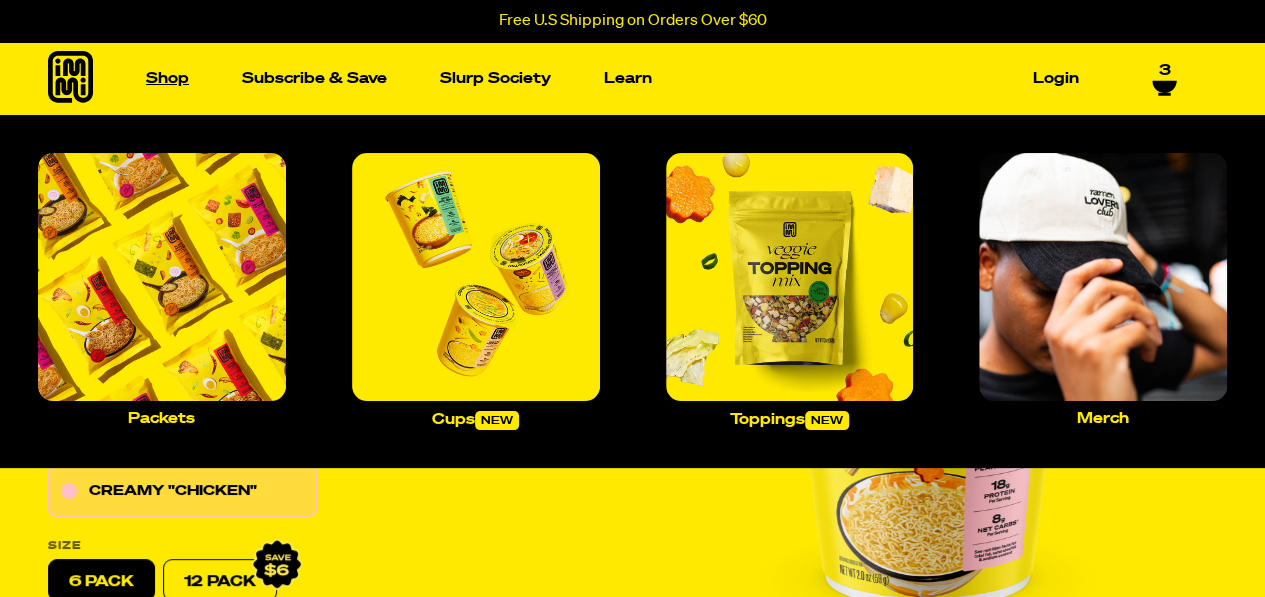 click on "Shop" at bounding box center (167, 78) 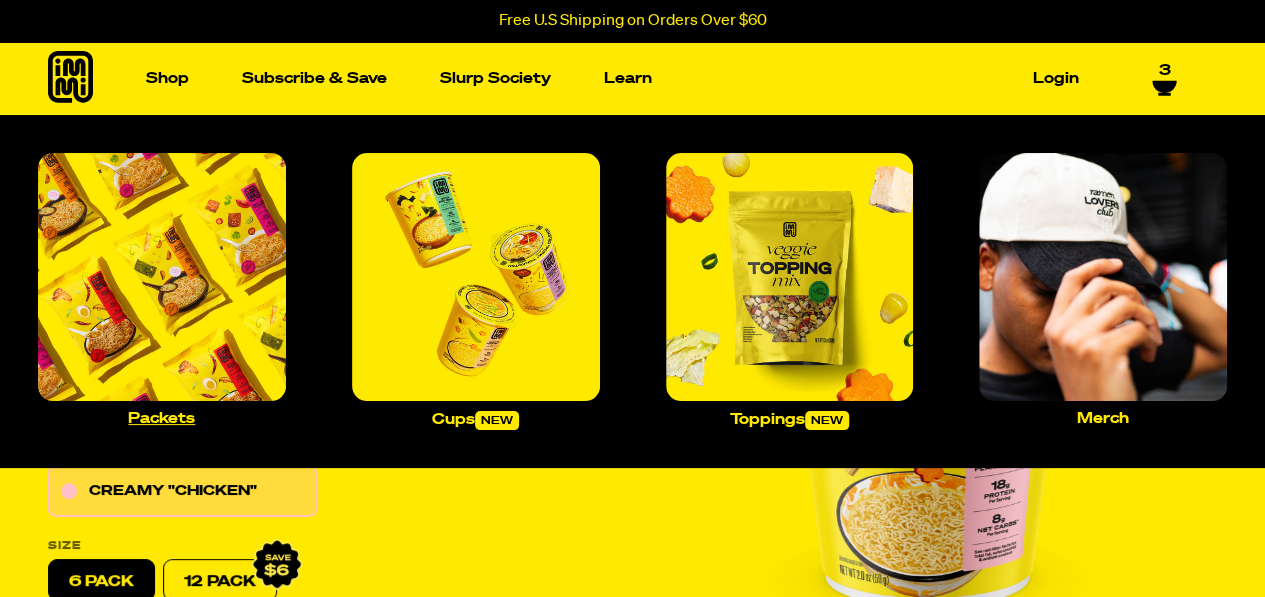 click at bounding box center [162, 277] 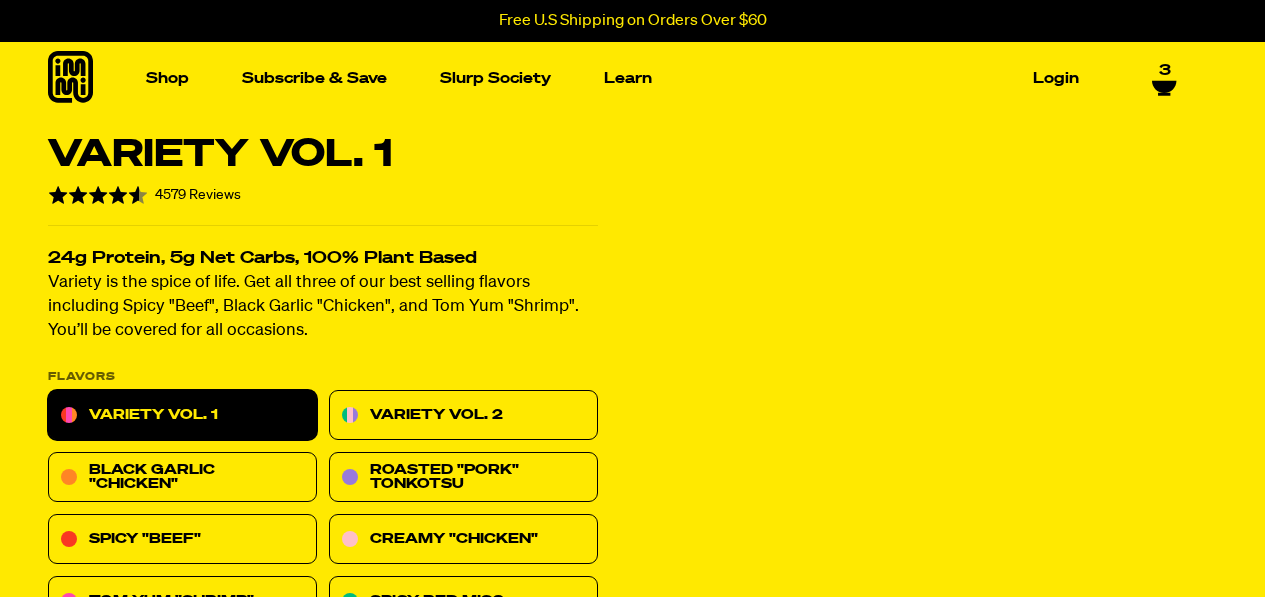 scroll, scrollTop: 0, scrollLeft: 0, axis: both 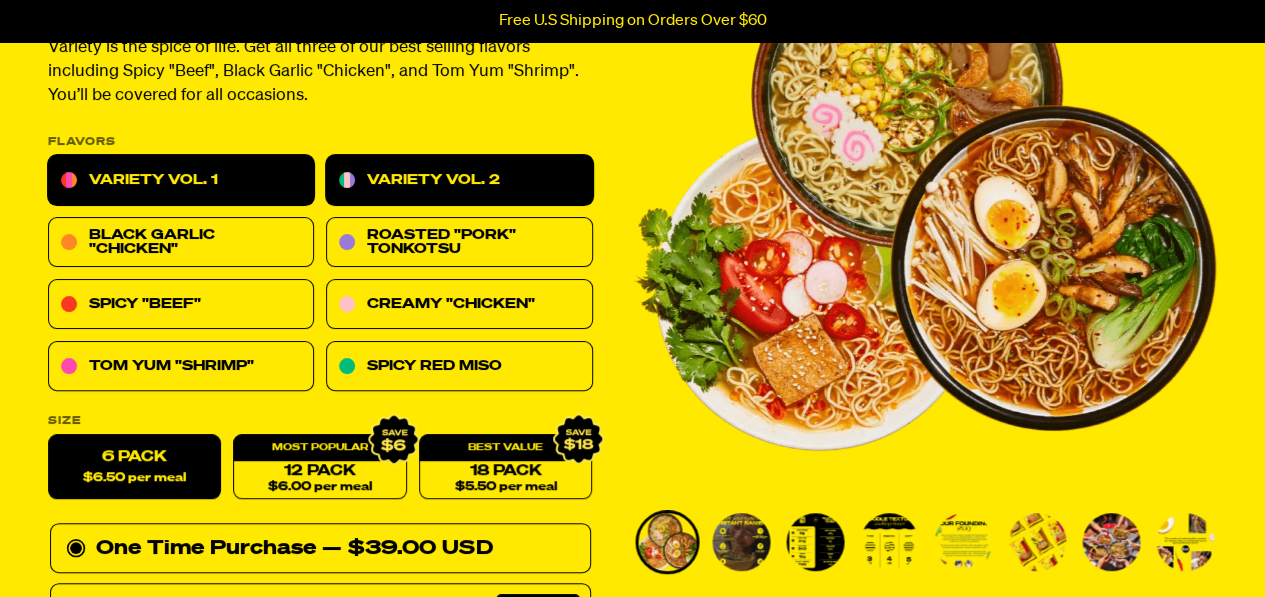click on "Variety Vol. 2" at bounding box center (459, 181) 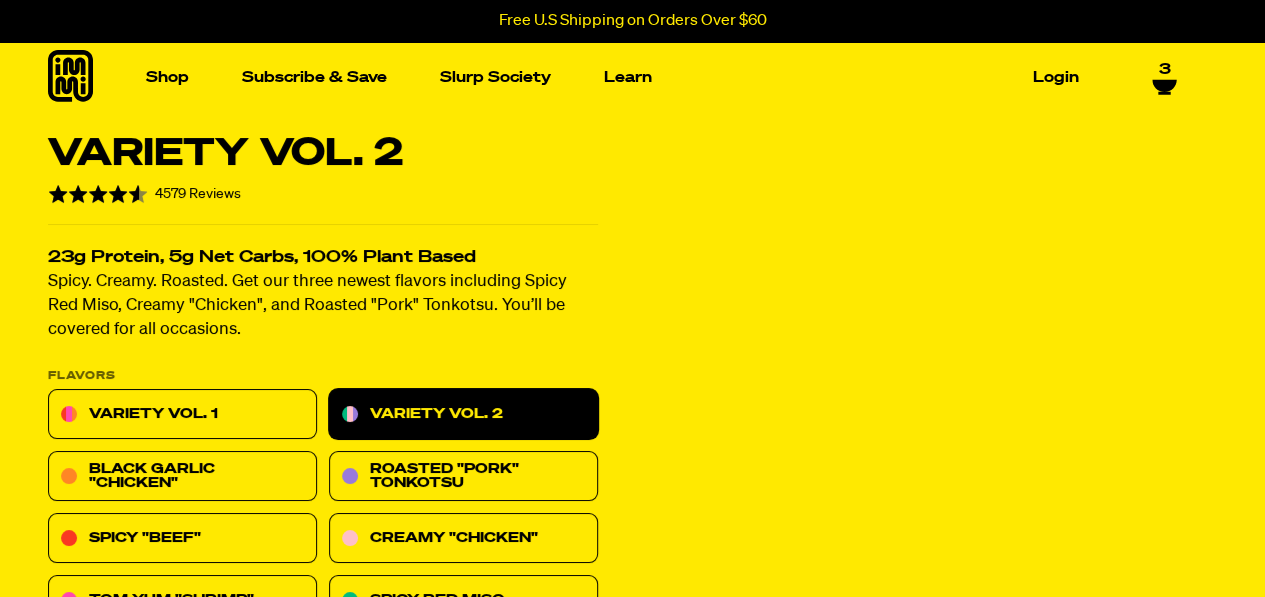 scroll, scrollTop: 219, scrollLeft: 0, axis: vertical 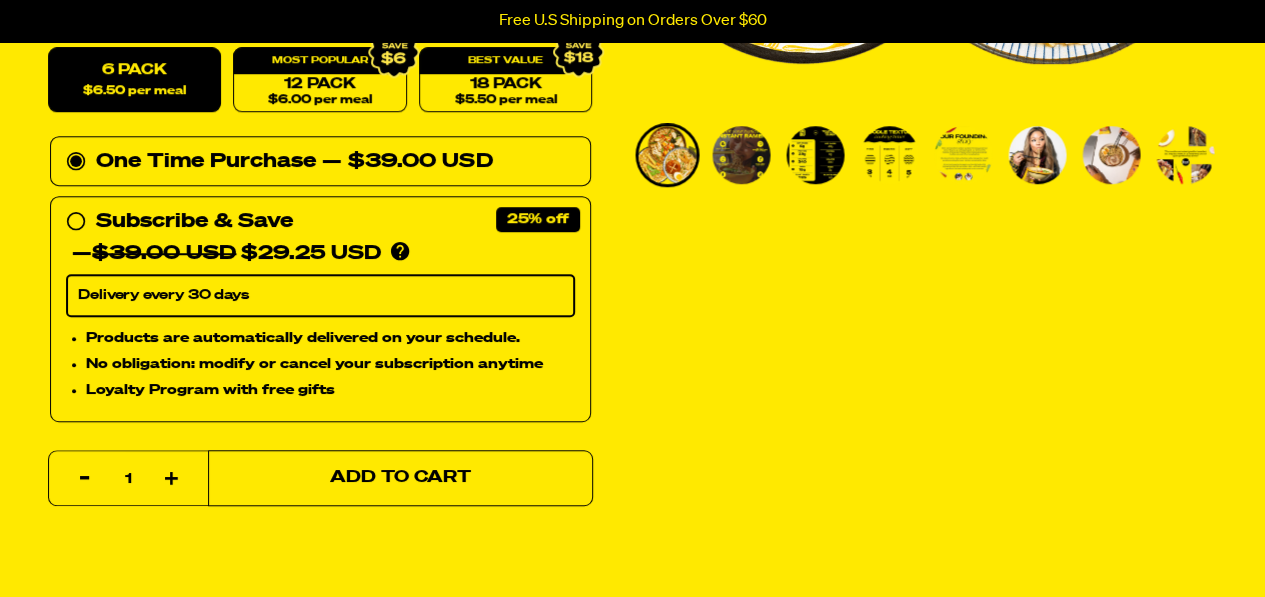 click on "Add to Cart" at bounding box center [400, 478] 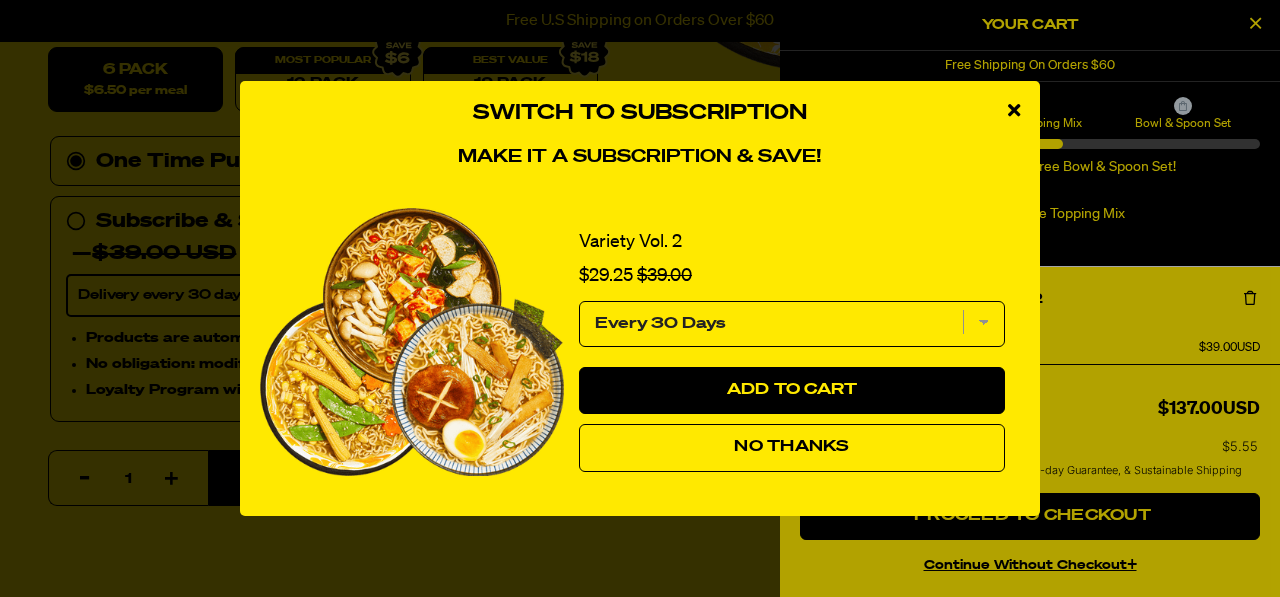 click on "No Thanks" at bounding box center [792, 448] 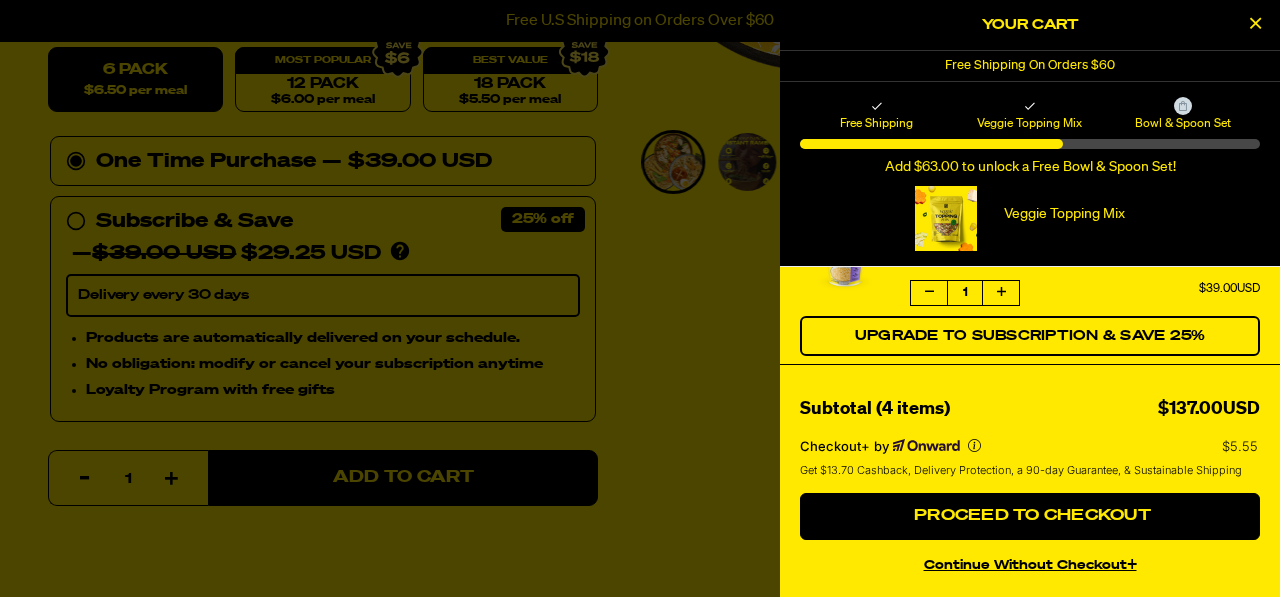 scroll, scrollTop: 417, scrollLeft: 0, axis: vertical 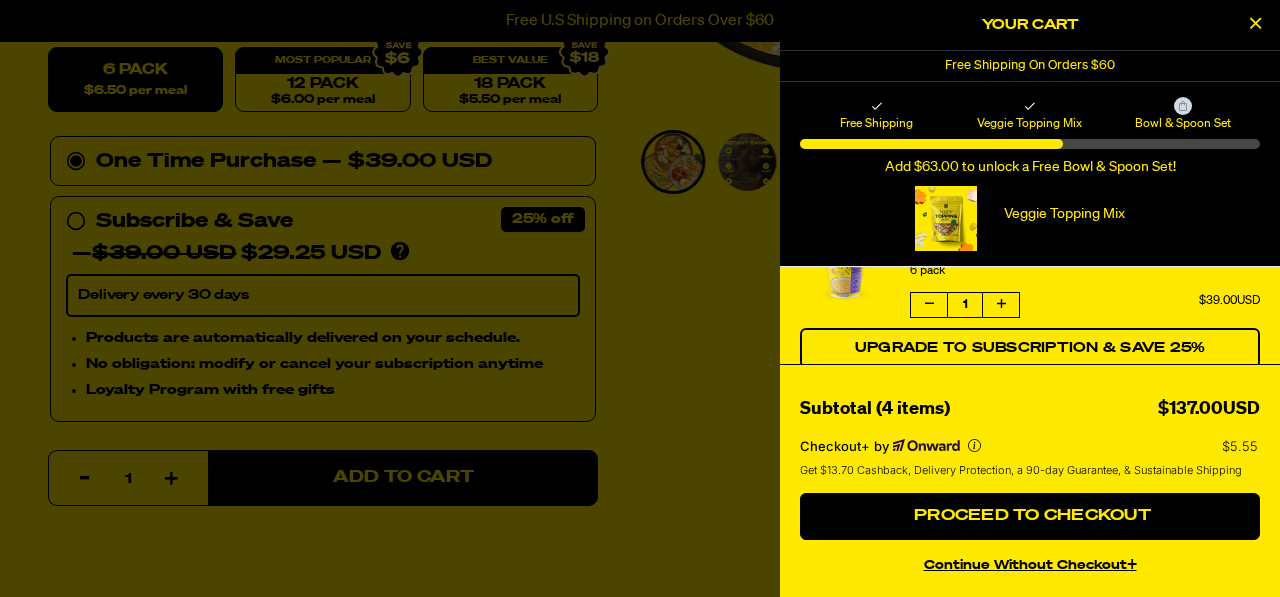 click at bounding box center (929, 305) 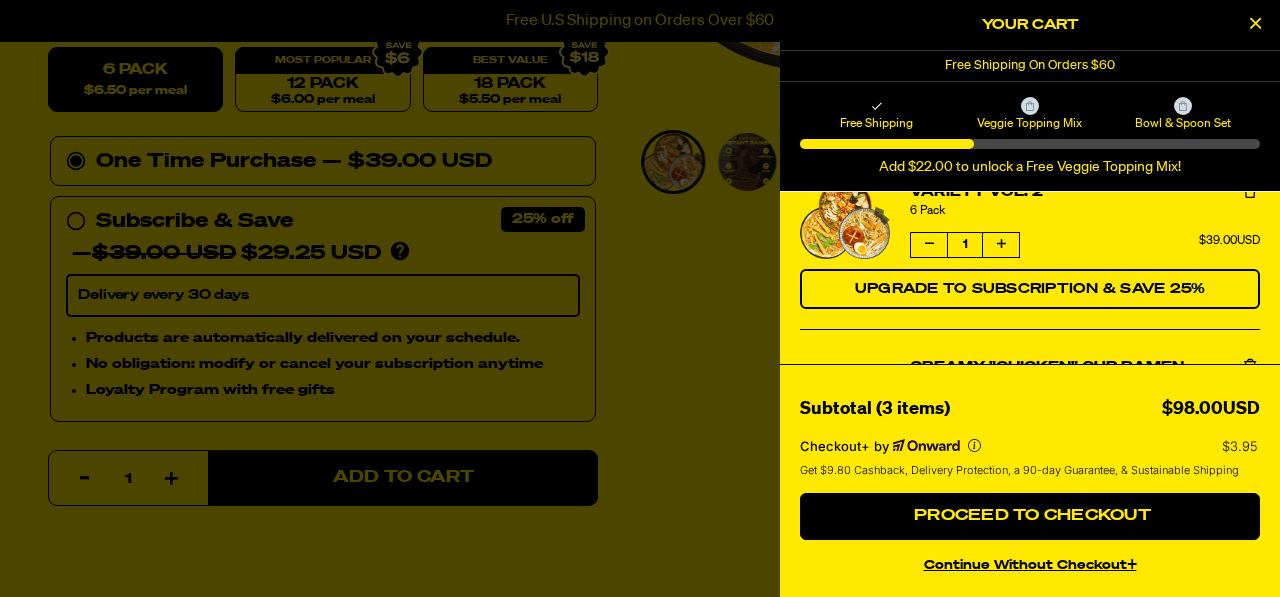 scroll, scrollTop: 0, scrollLeft: 0, axis: both 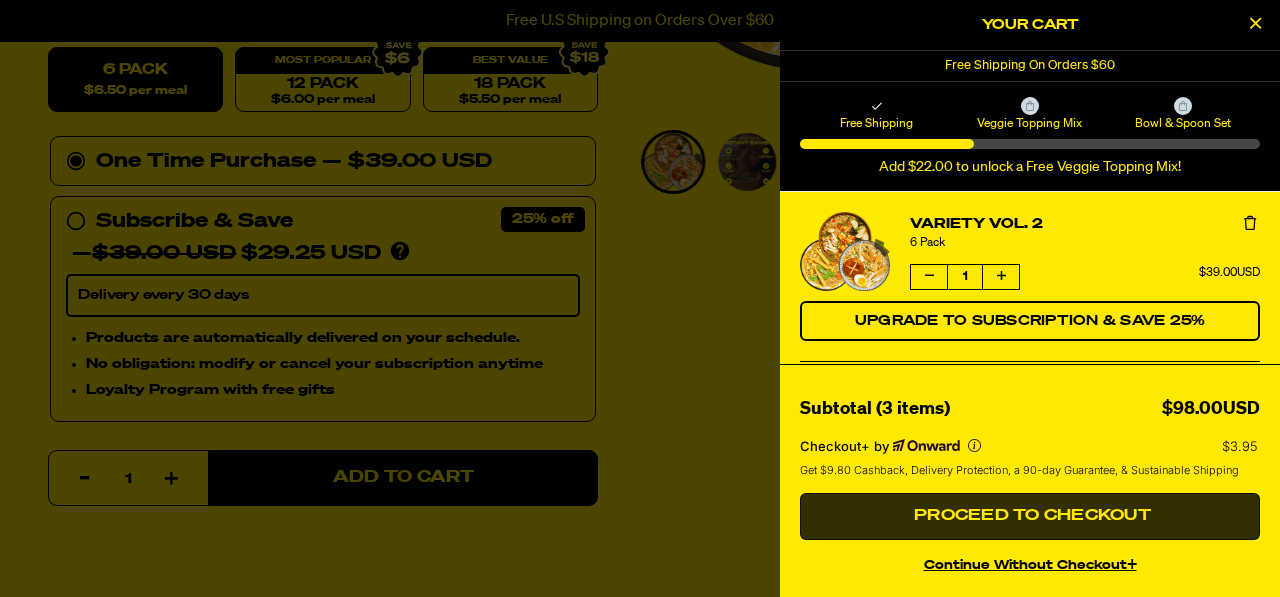 click on "Proceed to Checkout" at bounding box center [1030, 517] 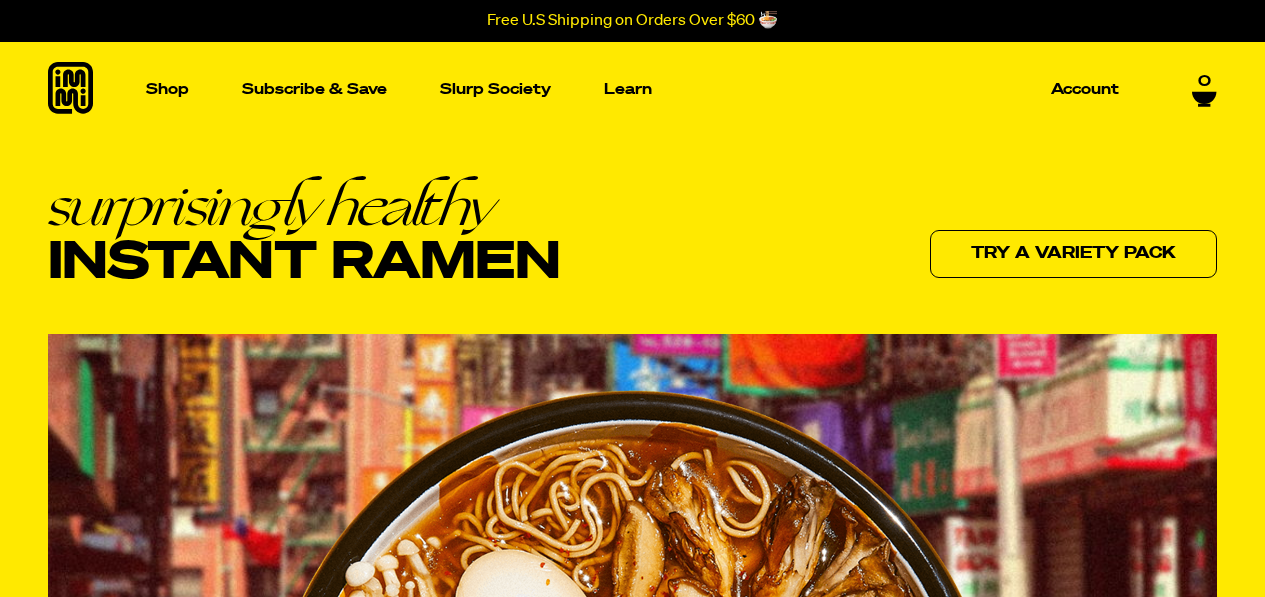 scroll, scrollTop: 0, scrollLeft: 0, axis: both 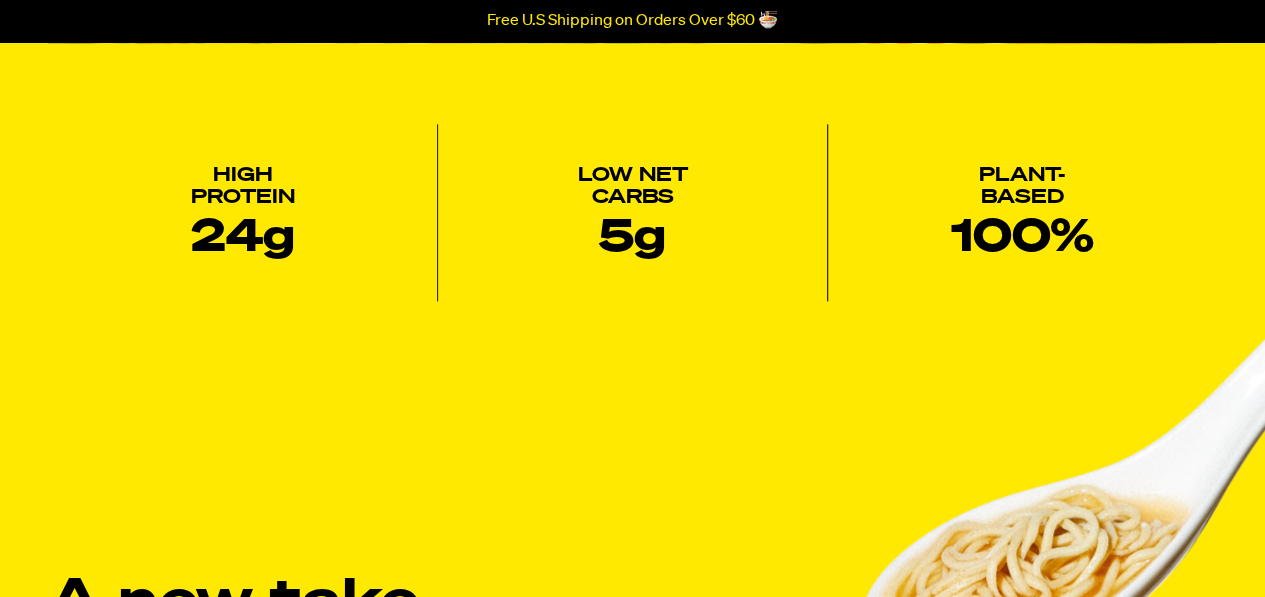 click on "Plant-Based
100%" at bounding box center (1022, 212) 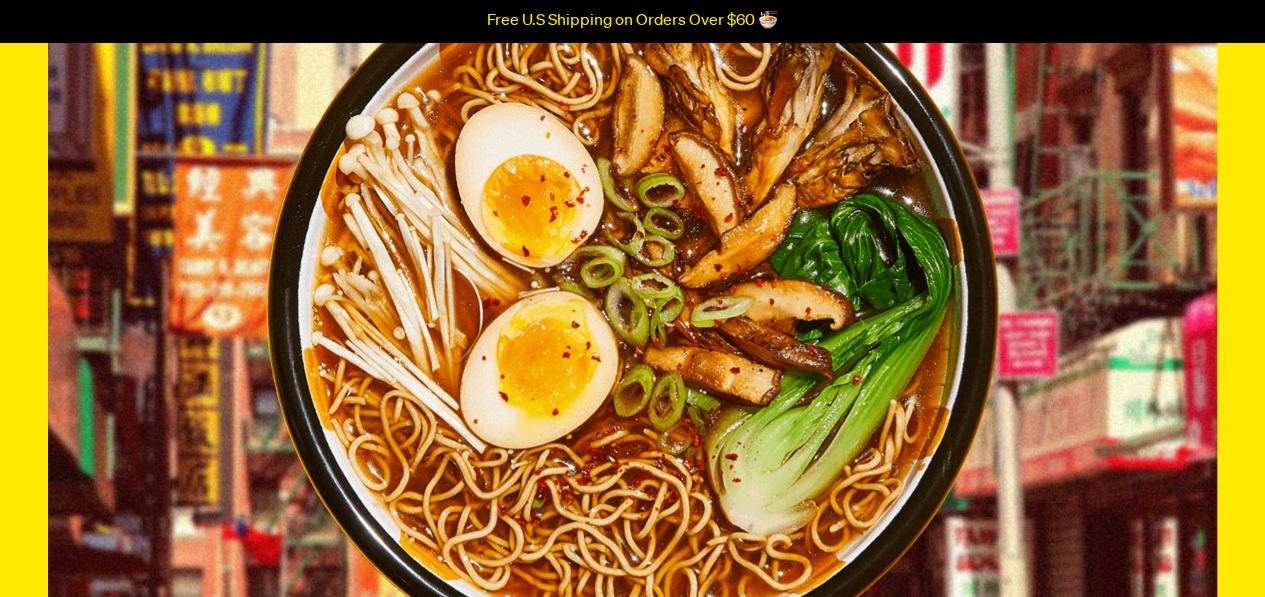 scroll, scrollTop: 0, scrollLeft: 0, axis: both 